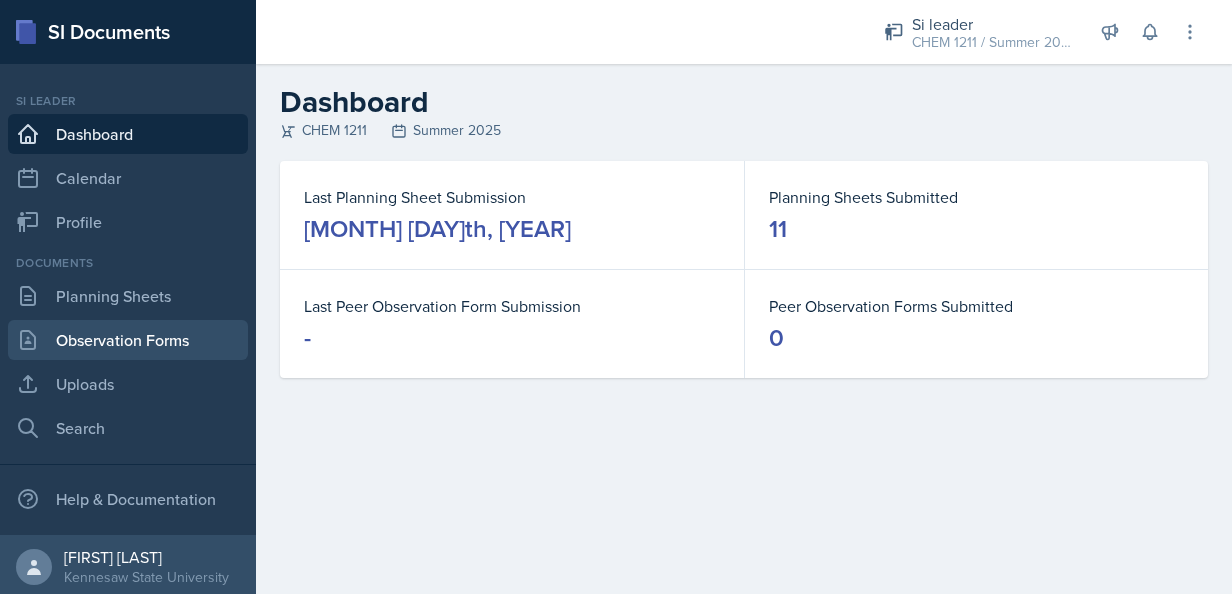 scroll, scrollTop: 0, scrollLeft: 0, axis: both 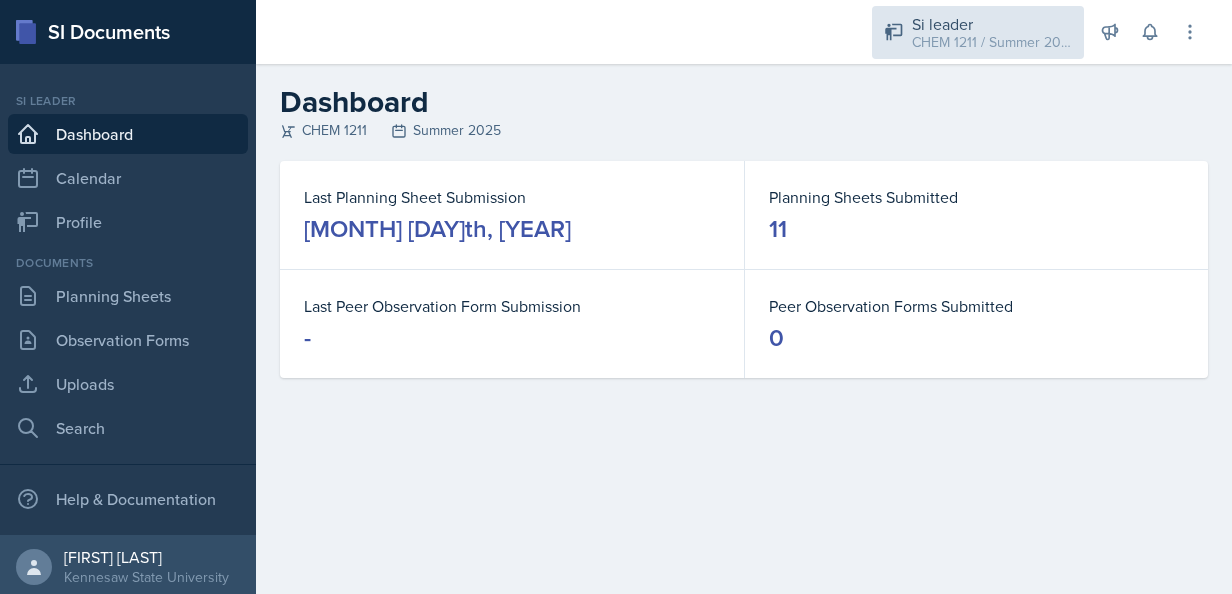 click on "Si leader" at bounding box center [992, 24] 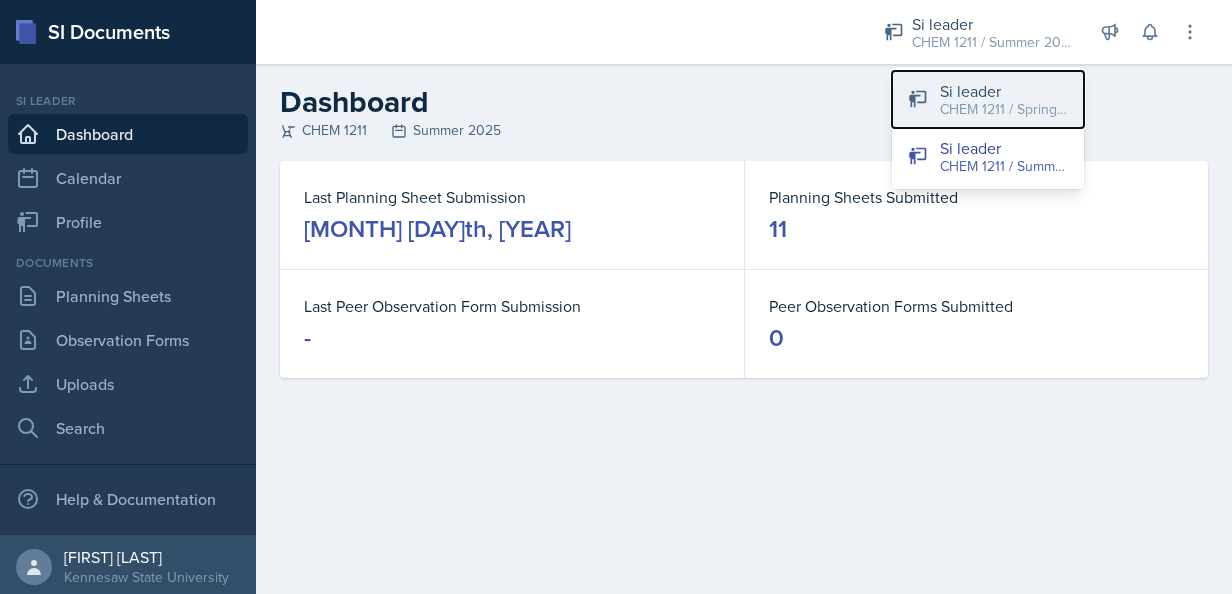 click on "CHEM 1211 / Spring 2025" at bounding box center (1004, 109) 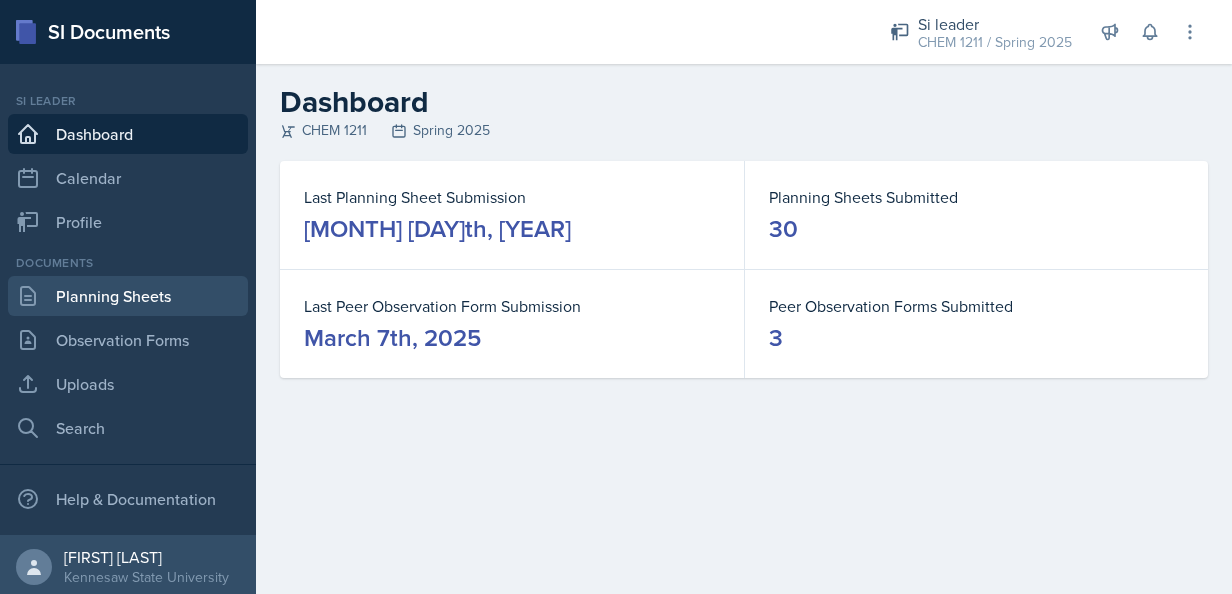 click on "Planning Sheets" at bounding box center [128, 296] 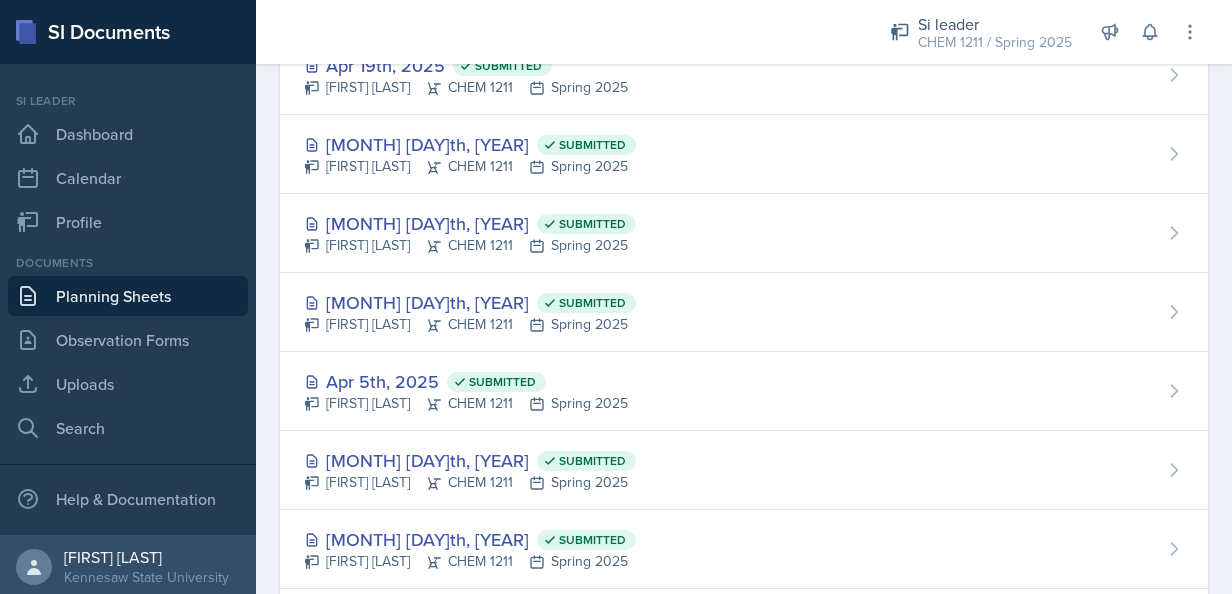 scroll, scrollTop: 340, scrollLeft: 0, axis: vertical 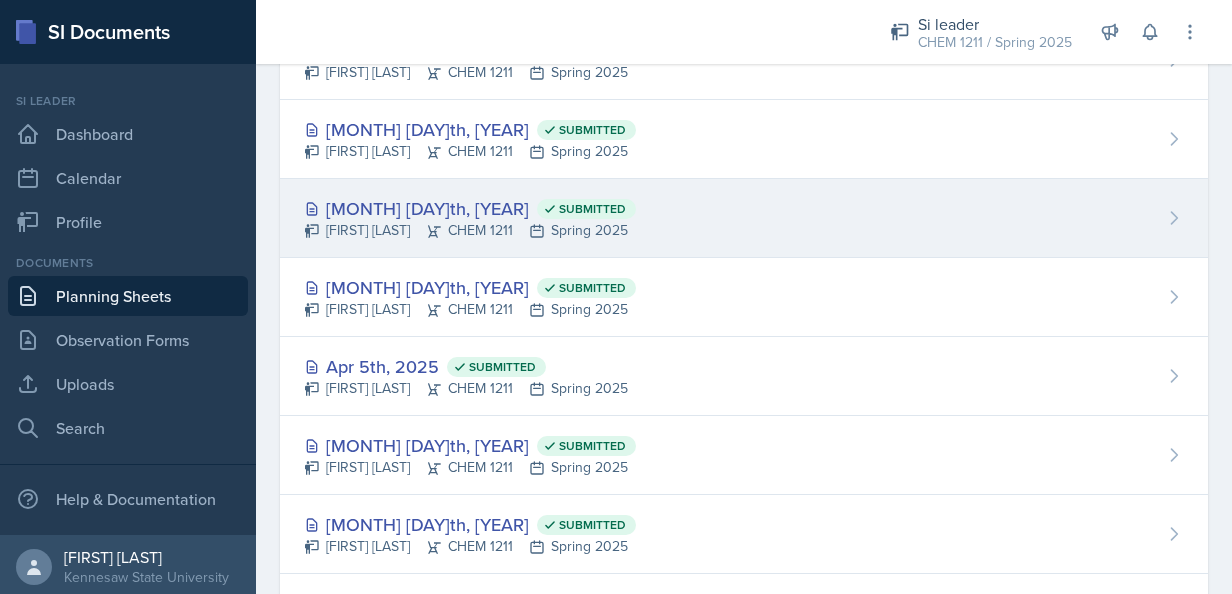 click on "[MONTH] [DAY]th, [YEAR]
Submitted
[FIRST] [LAST]
CHEM 1211
Spring [YEAR]" at bounding box center [744, 218] 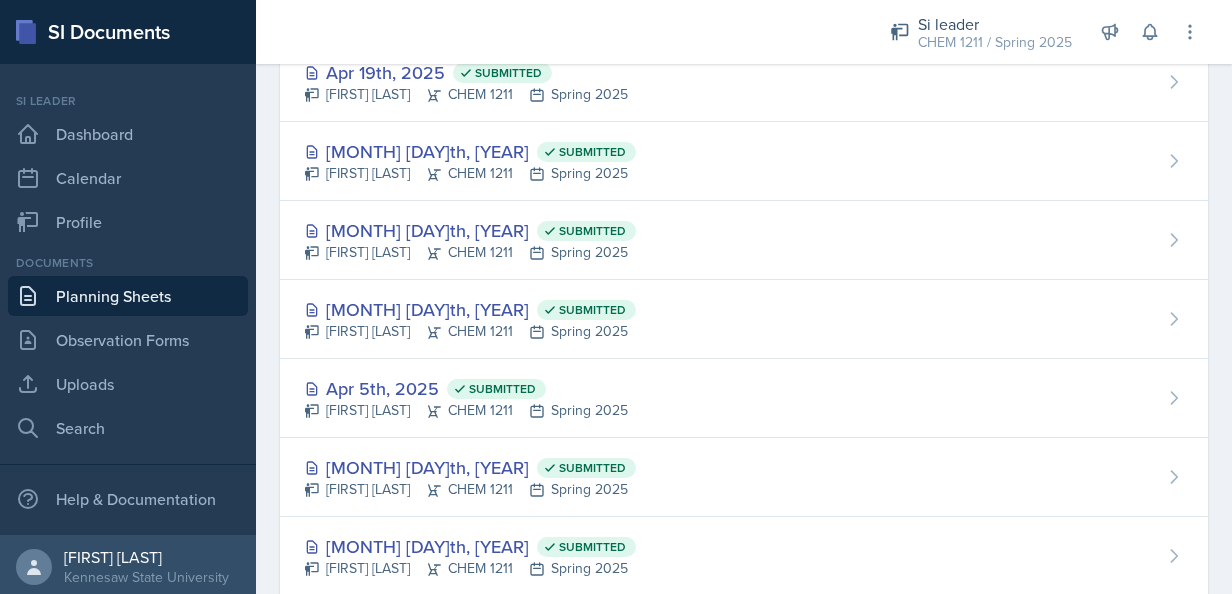 scroll, scrollTop: 344, scrollLeft: 0, axis: vertical 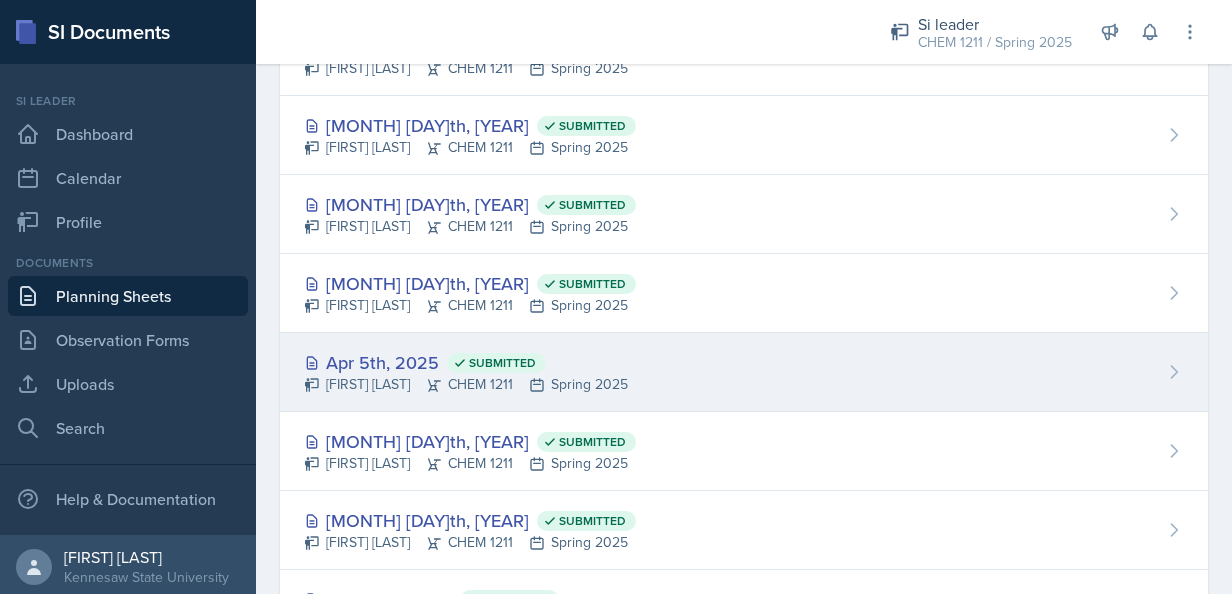click on "Apr 5th, 2025
Submitted
[FIRST] [LAST]
CHEM 1211
Spring 2025" at bounding box center (744, 372) 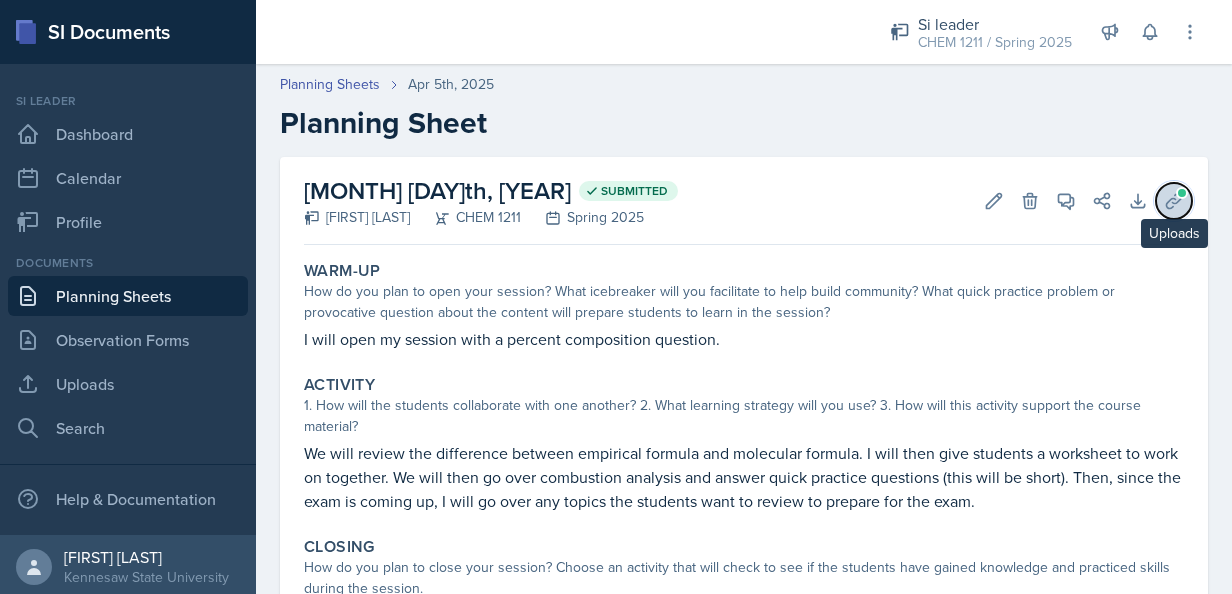 click at bounding box center (1182, 193) 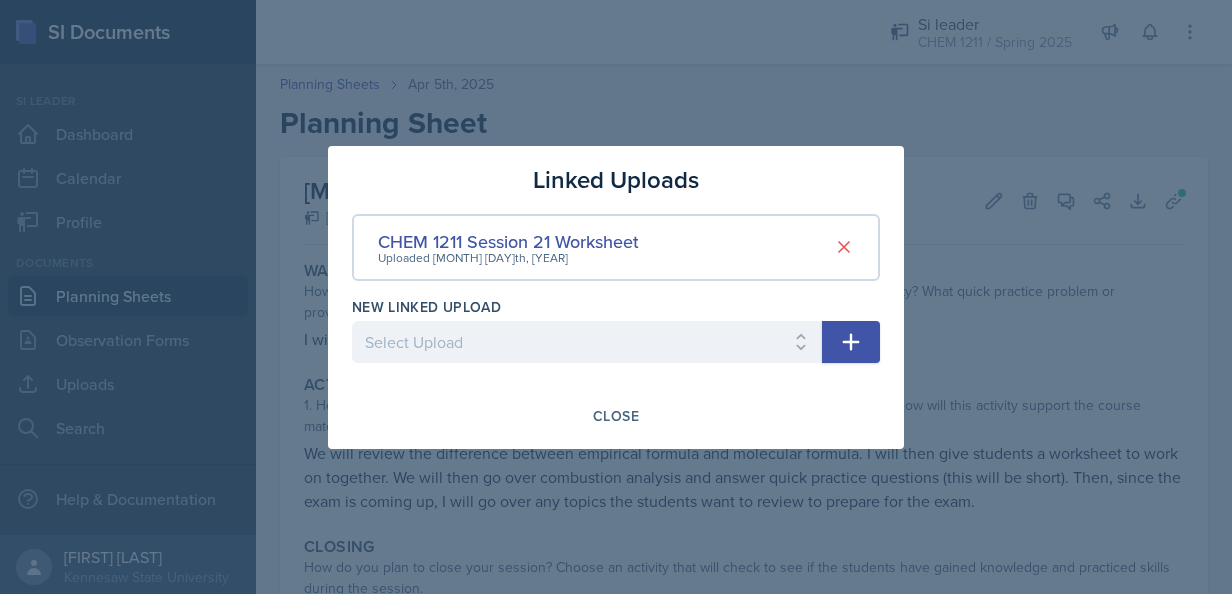 click at bounding box center [0, 0] 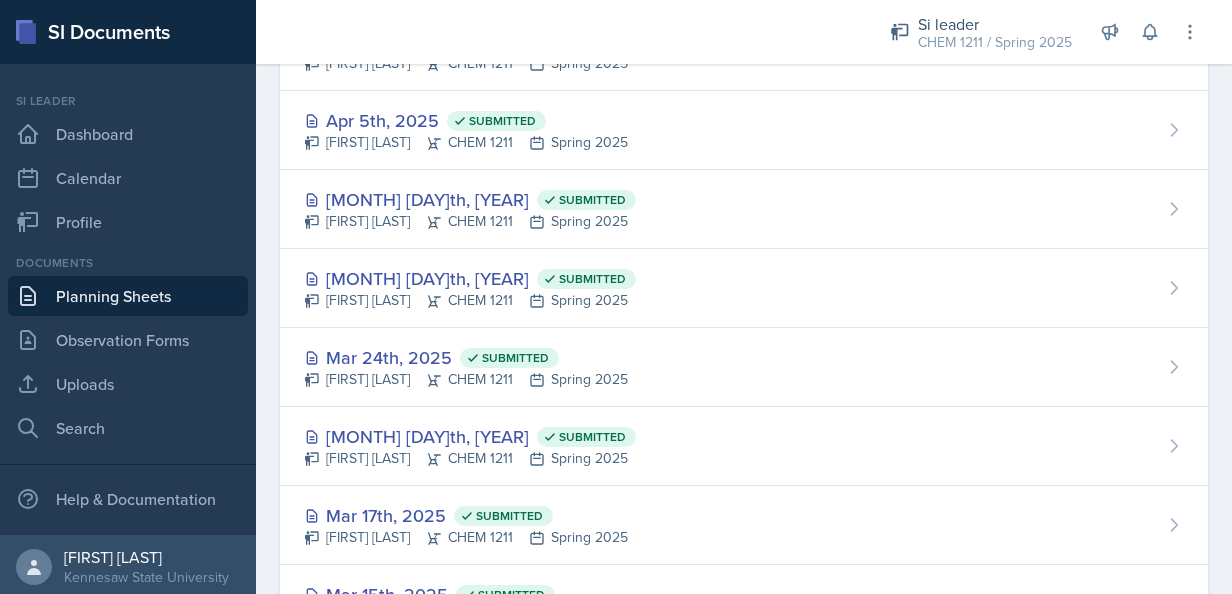 scroll, scrollTop: 590, scrollLeft: 0, axis: vertical 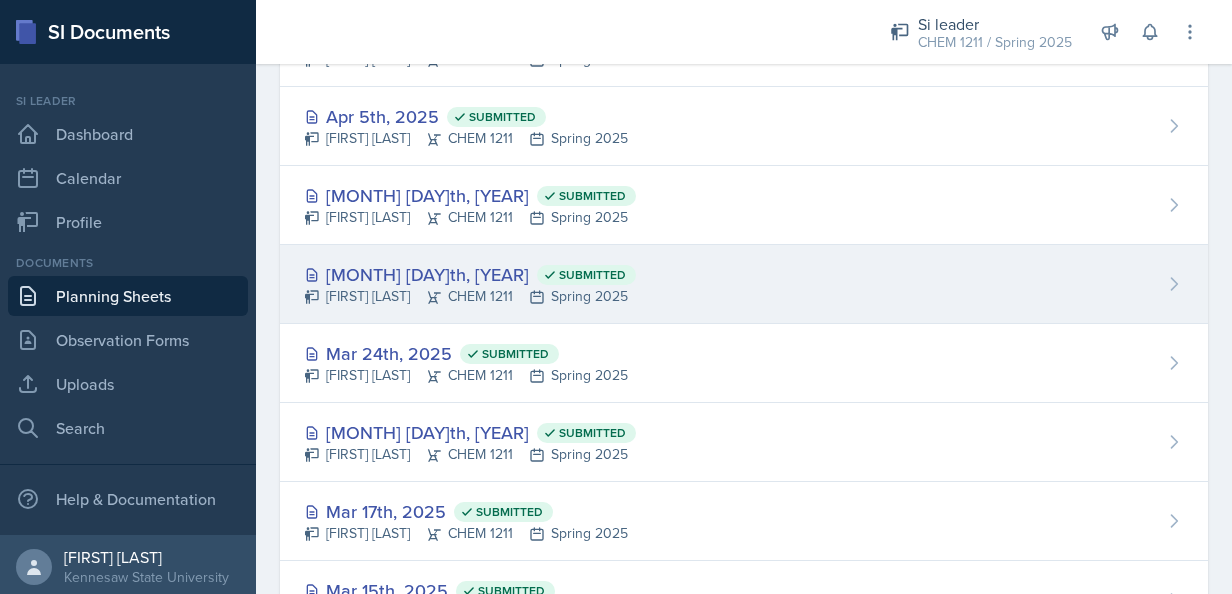 click on "Mar 29th, 2025
Submitted
[FIRST] [LAST]
CHEM 1211
Spring 2025" at bounding box center [744, 284] 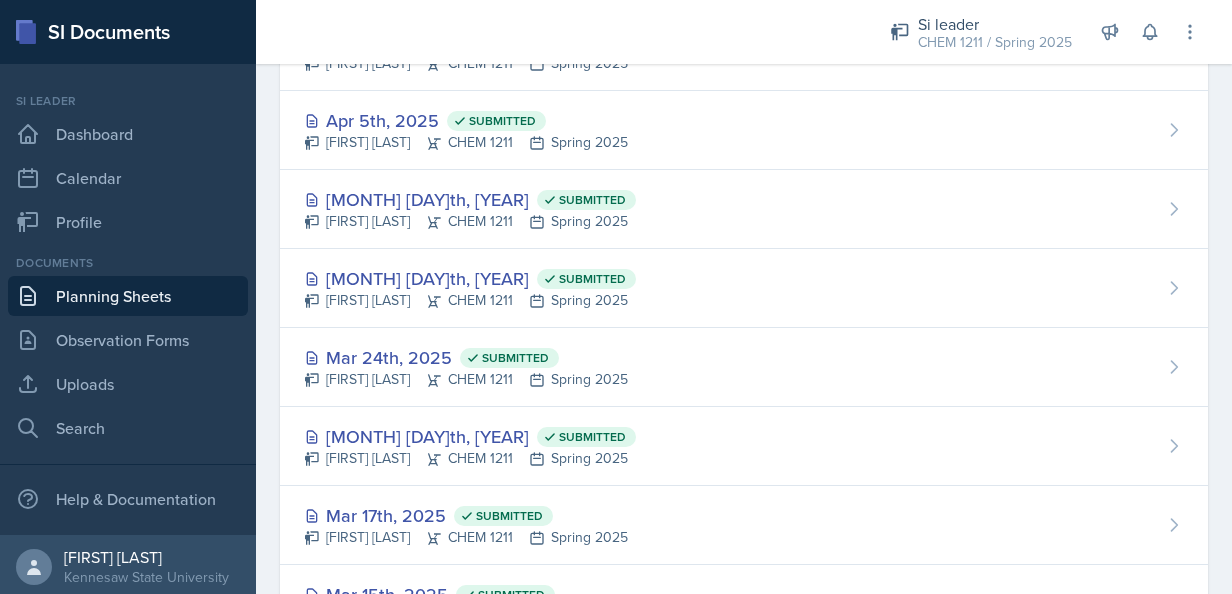 scroll, scrollTop: 618, scrollLeft: 0, axis: vertical 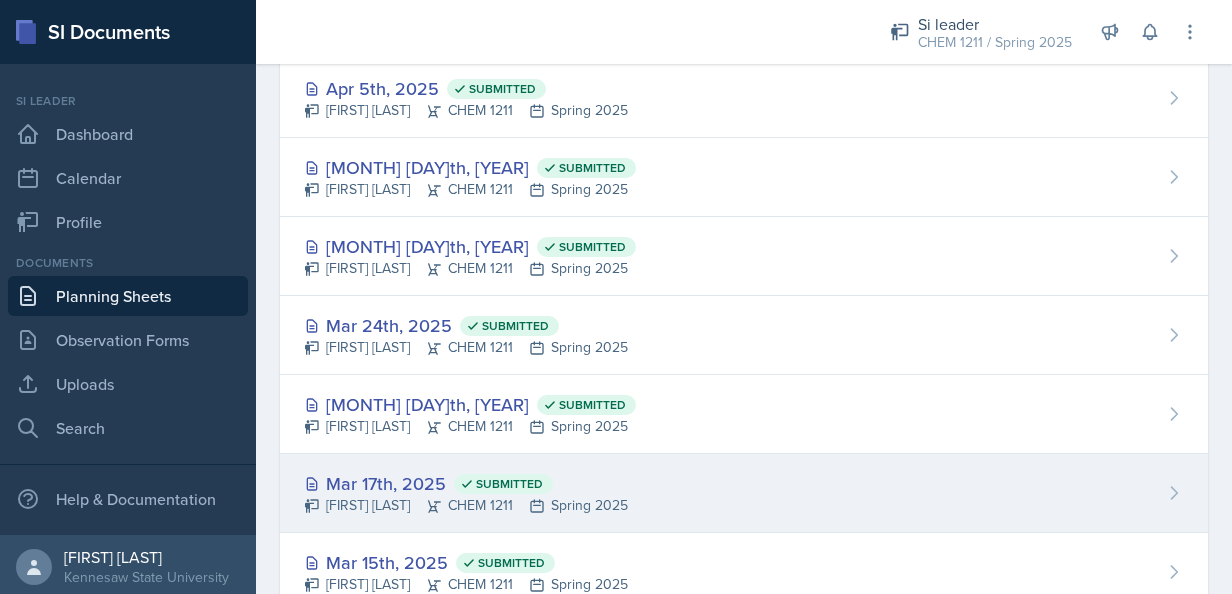click on "[MONTH] [DAY]th, [YEAR]
Submitted
[FIRST] [LAST]
CHEM 1211
Spring [YEAR]" at bounding box center (744, 493) 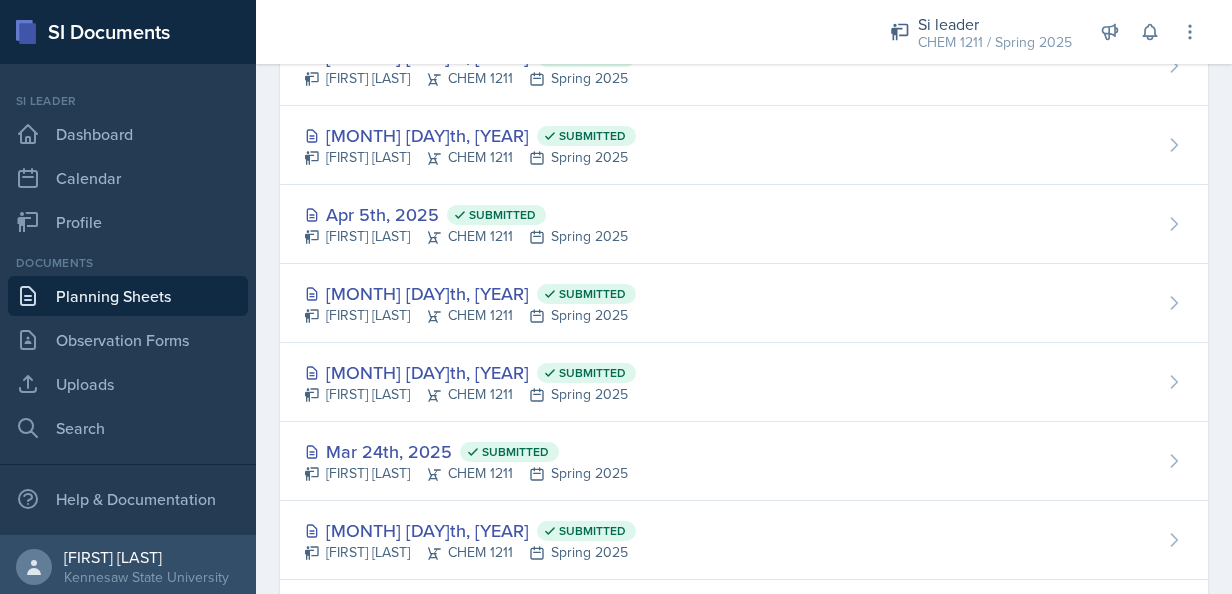 scroll, scrollTop: 499, scrollLeft: 0, axis: vertical 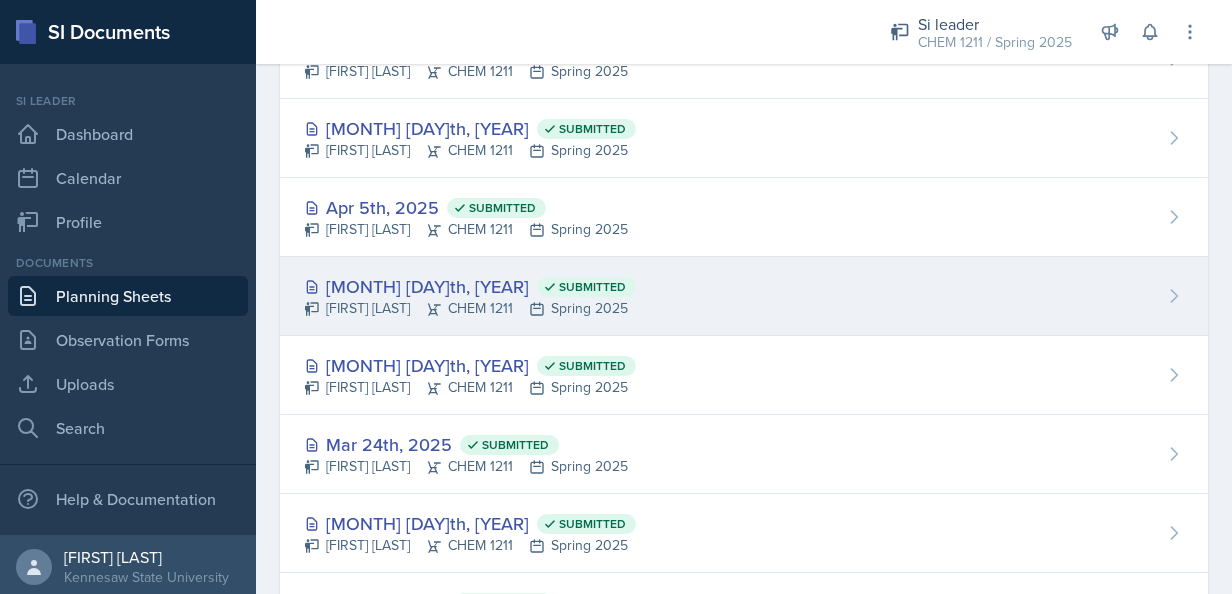 click on "Mar 31st, 2025
Submitted
[FIRST] [LAST]
CHEM 1211
Spring 2025" at bounding box center [744, 296] 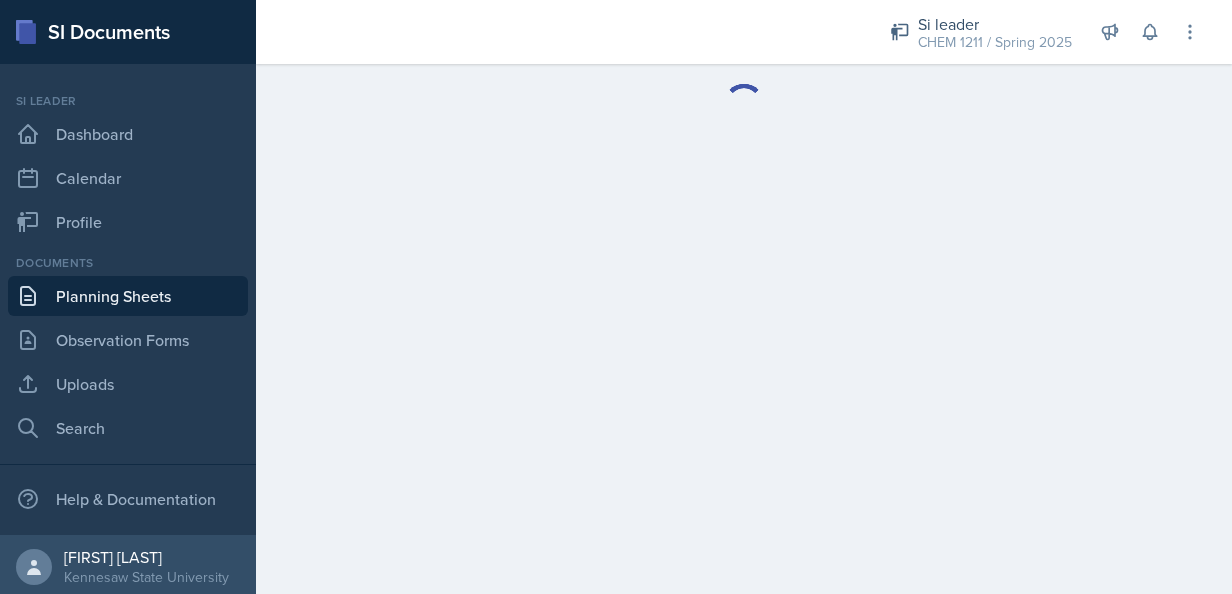 scroll, scrollTop: 0, scrollLeft: 0, axis: both 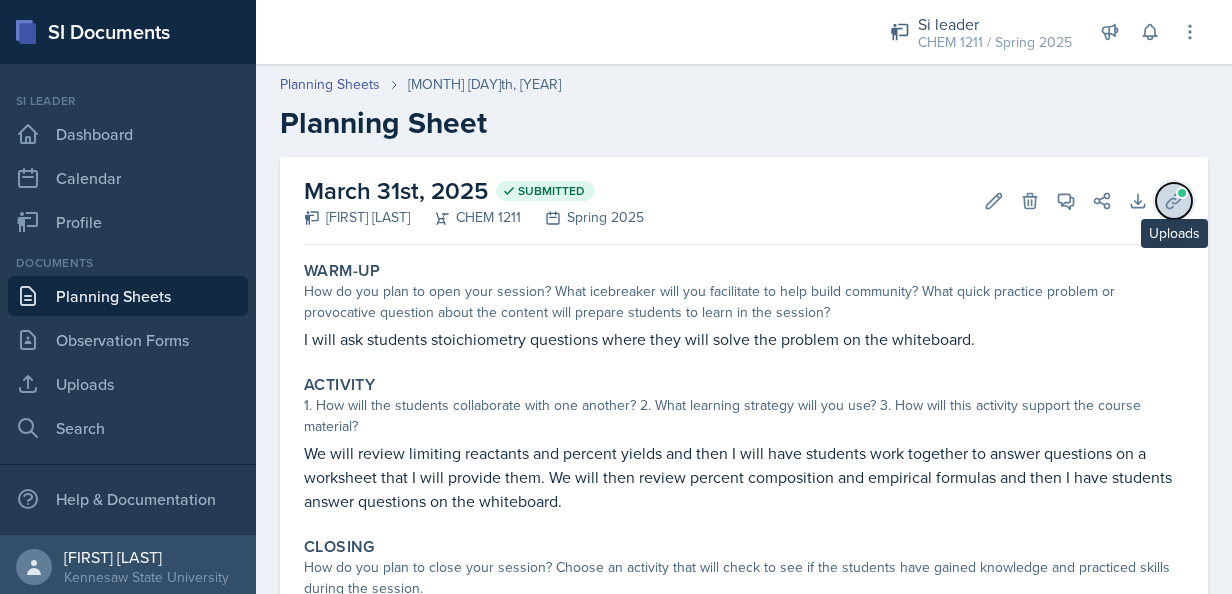 click on "Uploads" at bounding box center (1030, 201) 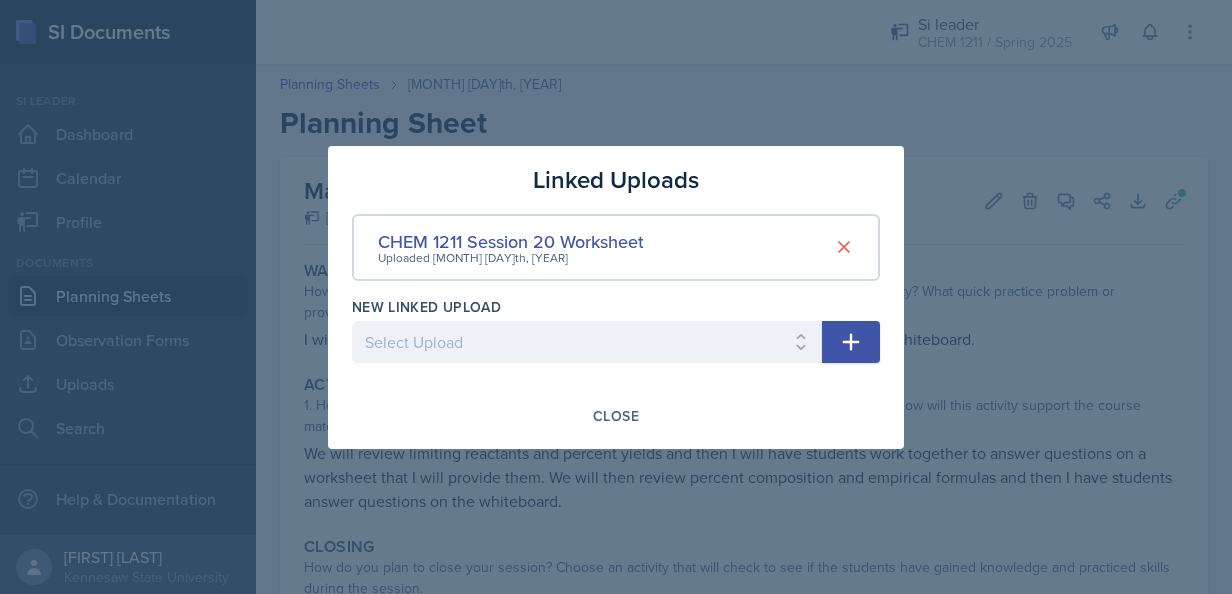 click at bounding box center [0, 0] 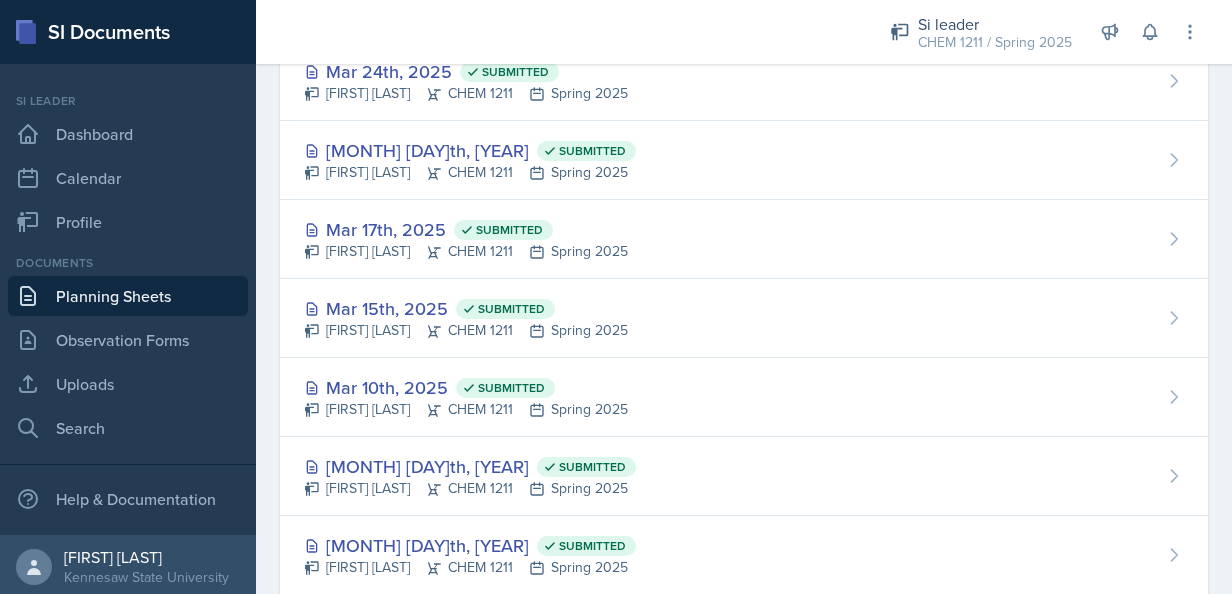 scroll, scrollTop: 875, scrollLeft: 0, axis: vertical 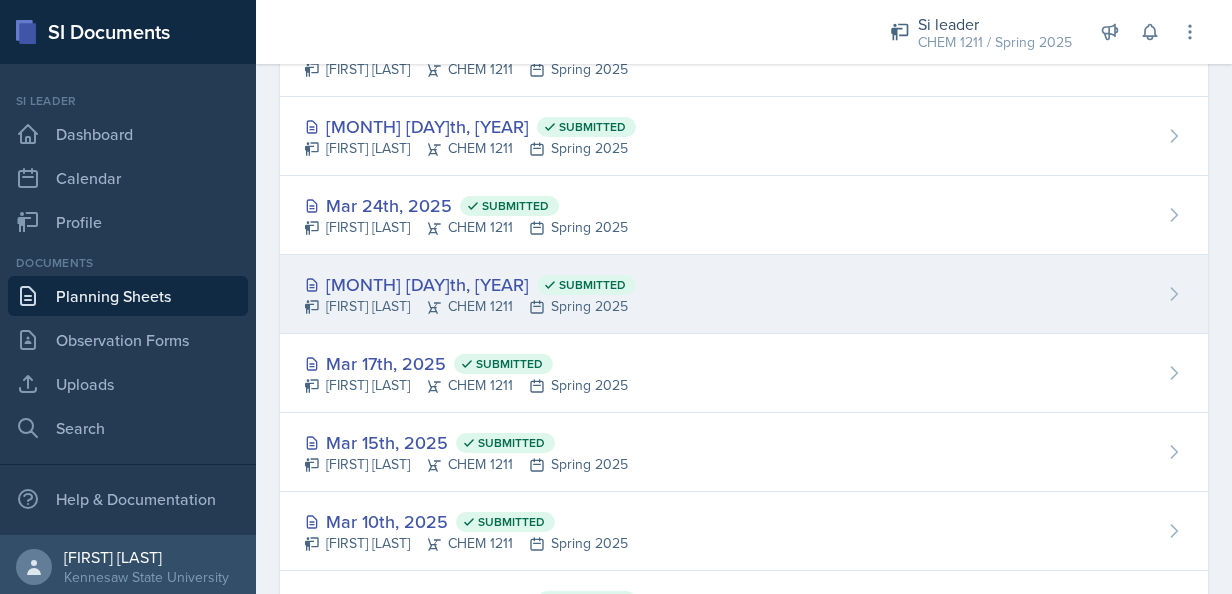 click on "Mar 22nd, 2025
Submitted
[FIRST] [LAST]
CHEM 1211
Spring 2025" at bounding box center (744, 294) 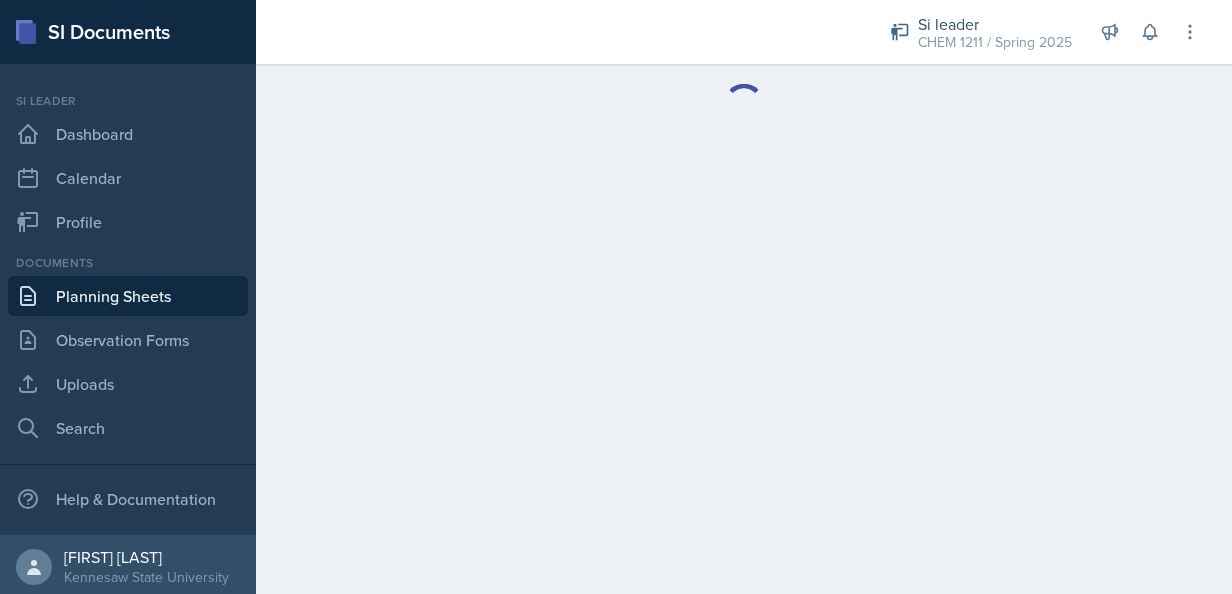 scroll, scrollTop: 0, scrollLeft: 0, axis: both 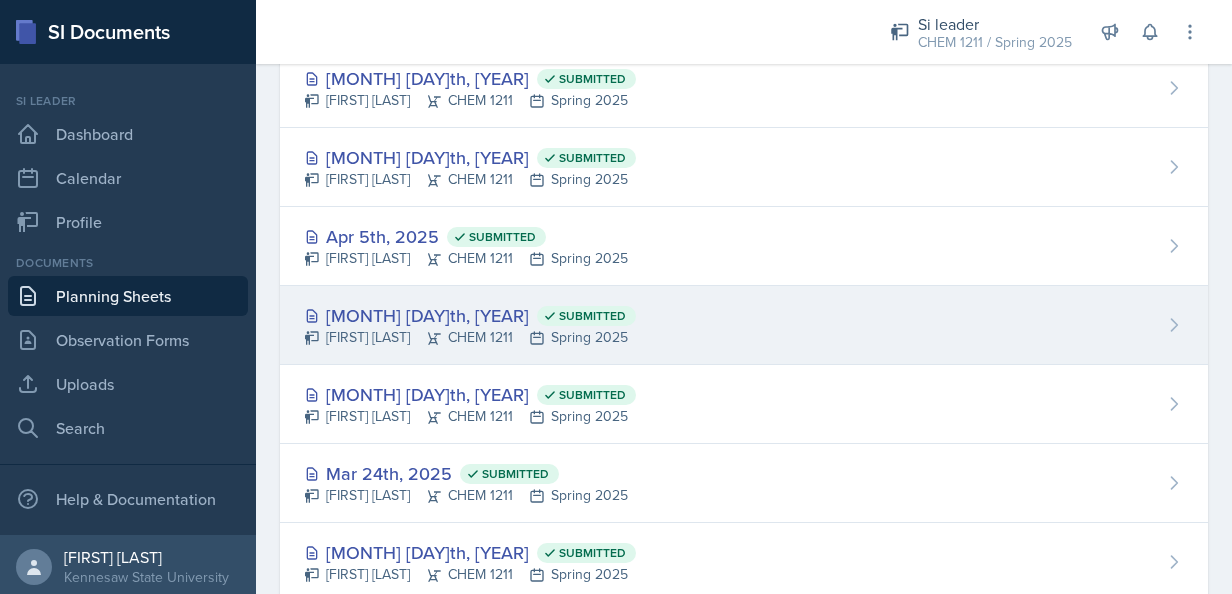 click on "Mar 31st, 2025
Submitted
[FIRST] [LAST]
CHEM 1211
Spring 2025" at bounding box center (744, 325) 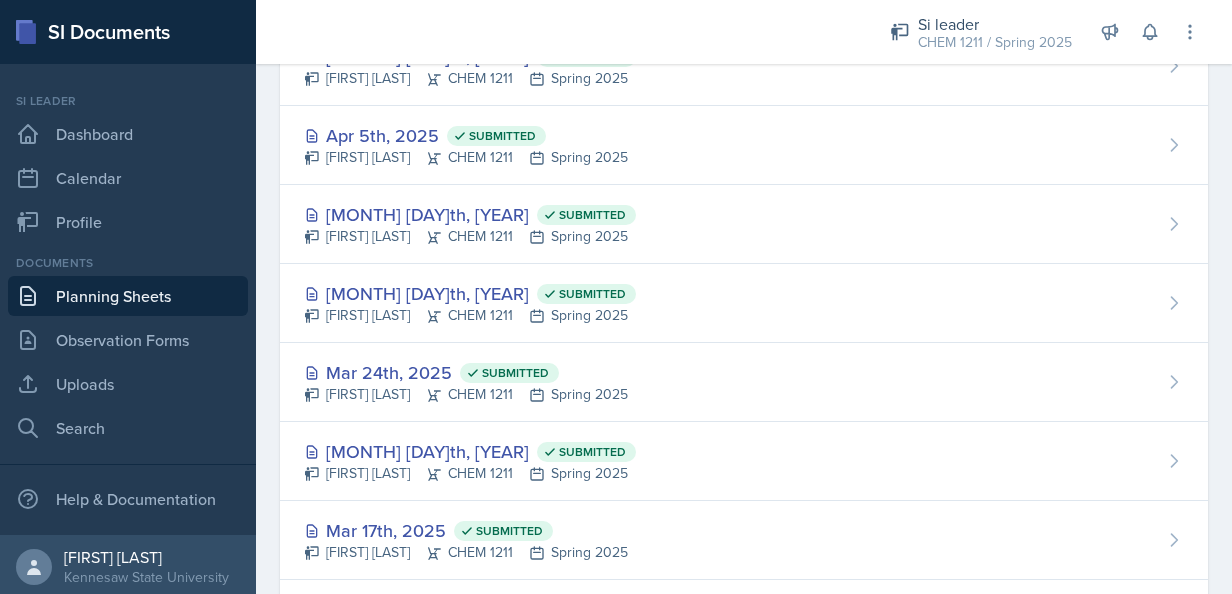 scroll, scrollTop: 578, scrollLeft: 0, axis: vertical 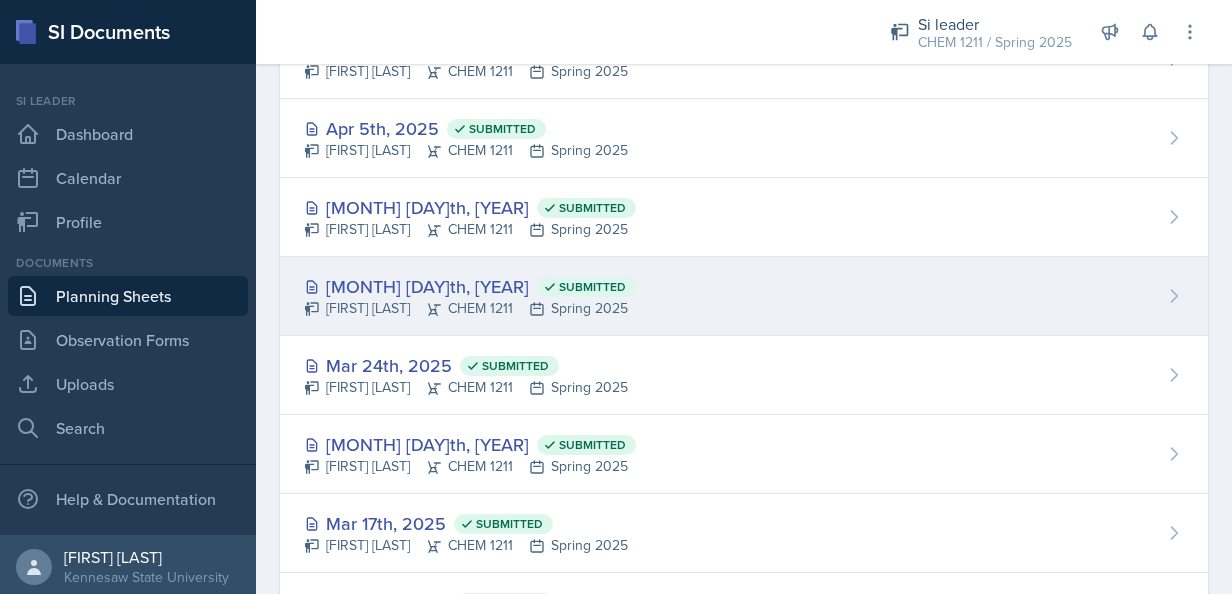 click on "Mar 29th, 2025
Submitted
[FIRST] [LAST]
CHEM 1211
Spring 2025" at bounding box center [744, 296] 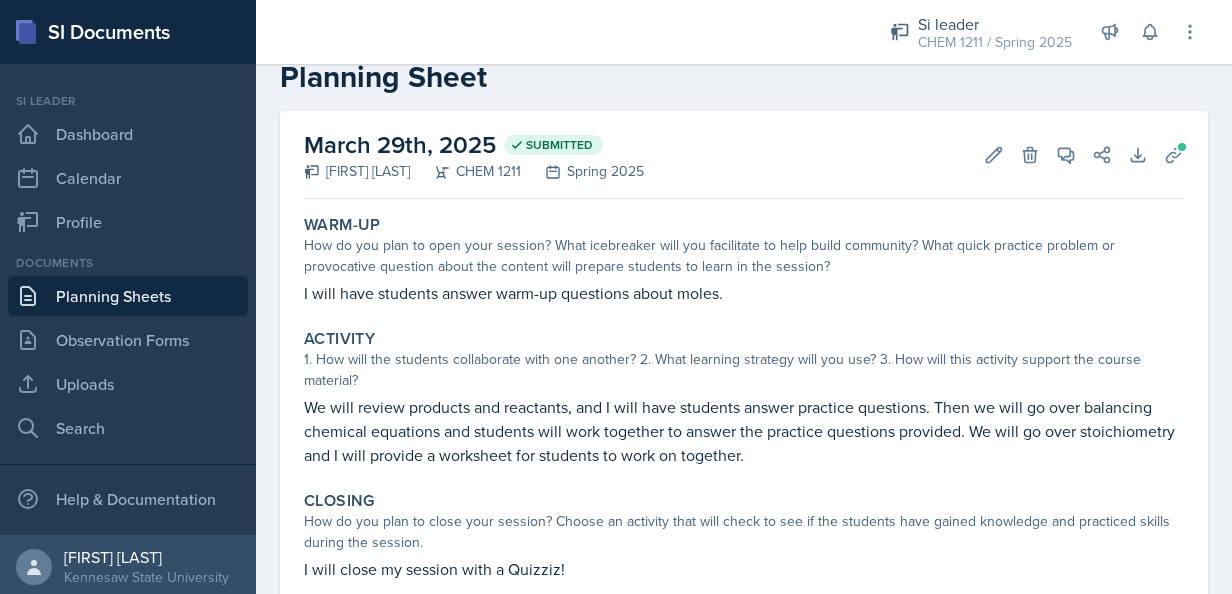 scroll, scrollTop: 112, scrollLeft: 0, axis: vertical 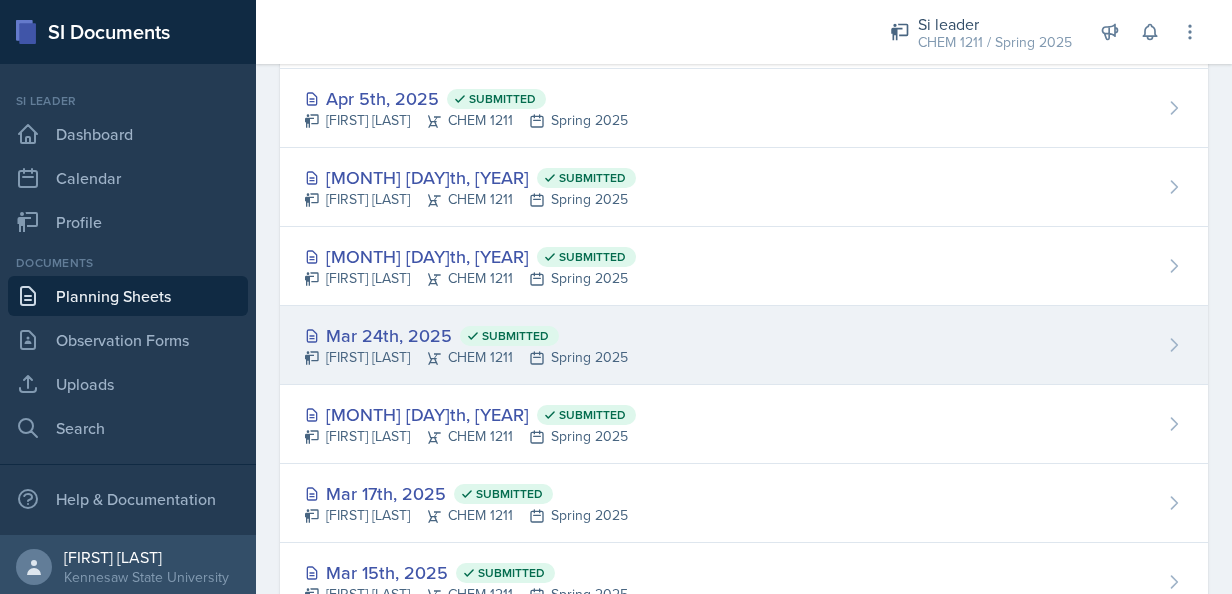 click on "[MONTH] [DAY]th, [YEAR]
Submitted
[FIRST] [LAST]
CHEM 1211
Spring [YEAR]" at bounding box center (744, 345) 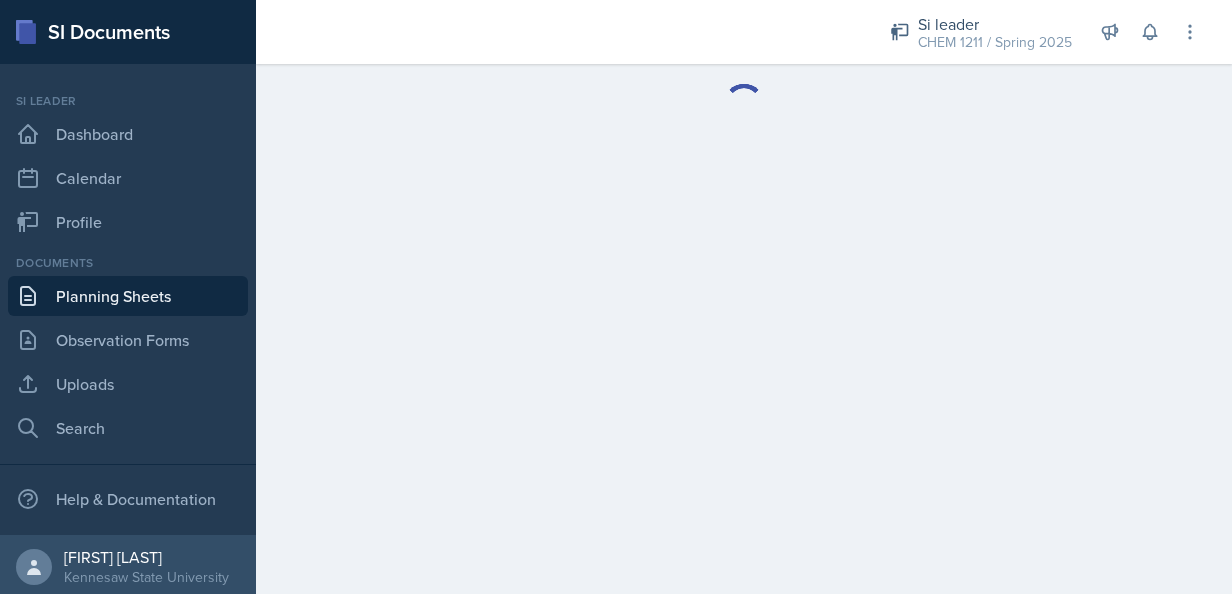 scroll, scrollTop: 0, scrollLeft: 0, axis: both 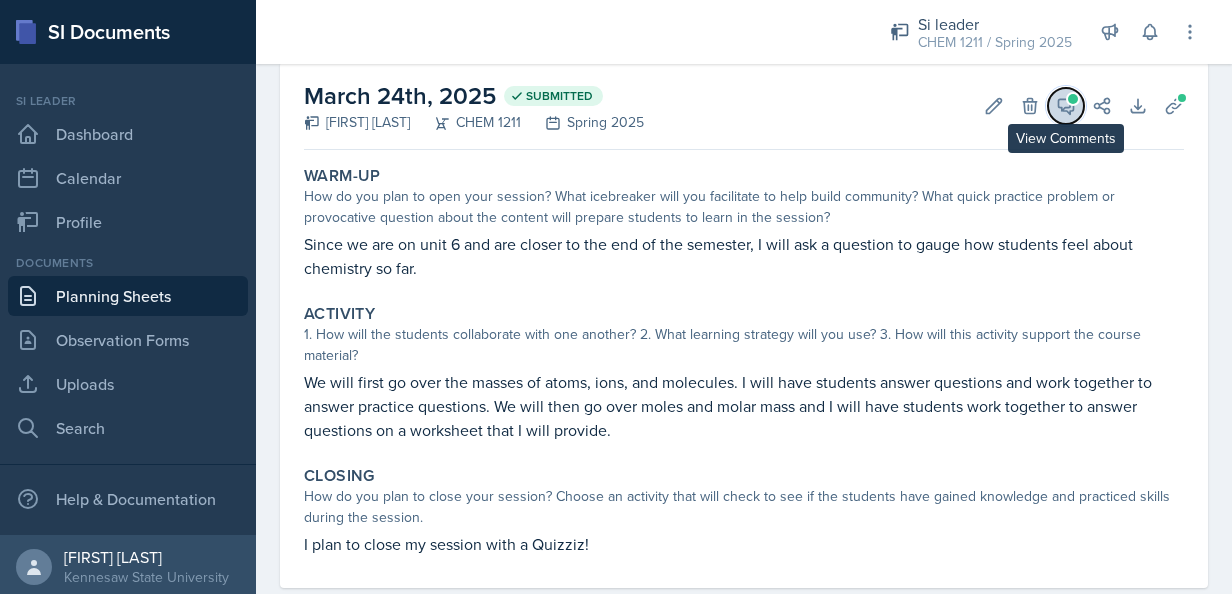 click at bounding box center [1066, 106] 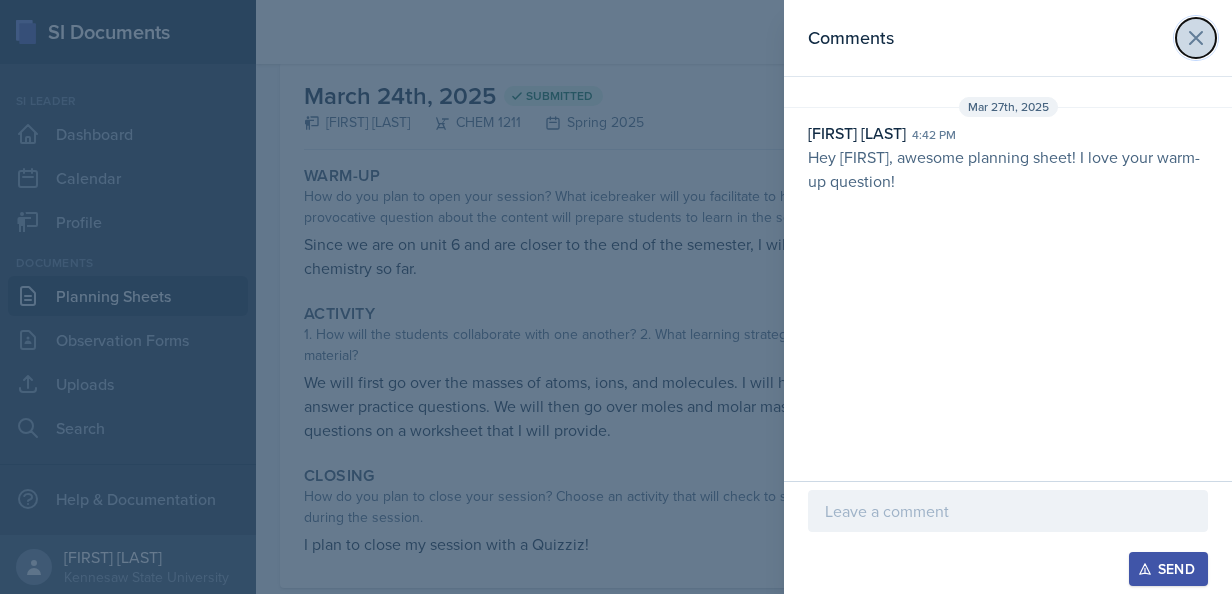 click at bounding box center [1196, 38] 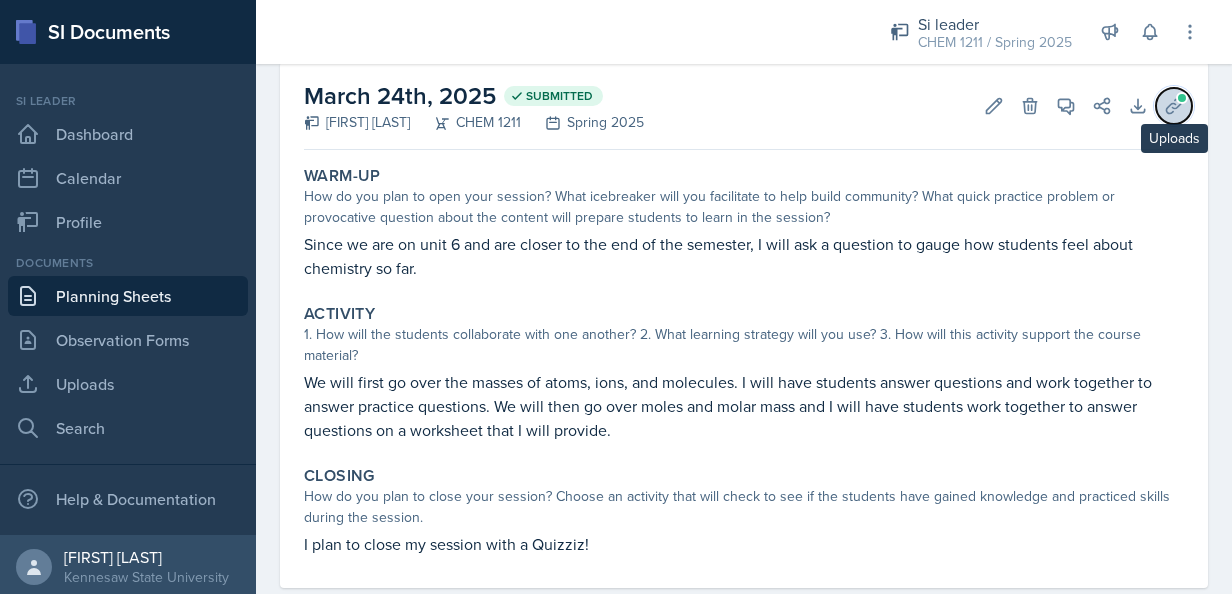 click at bounding box center (1174, 106) 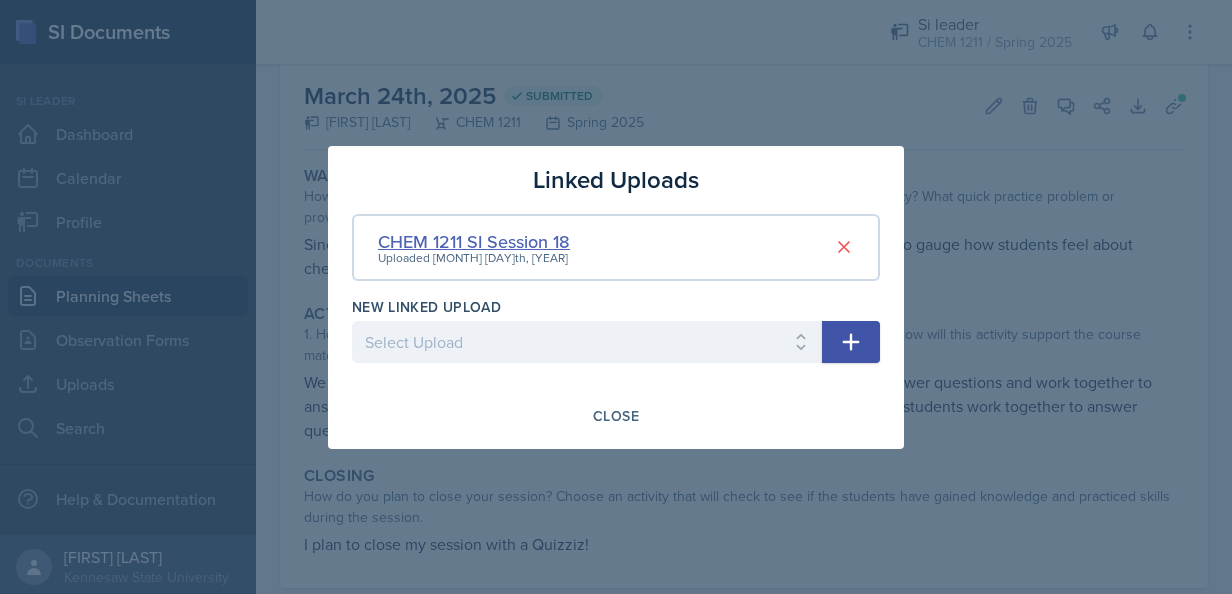 click on "CHEM 1211 SI Session 18" at bounding box center [474, 241] 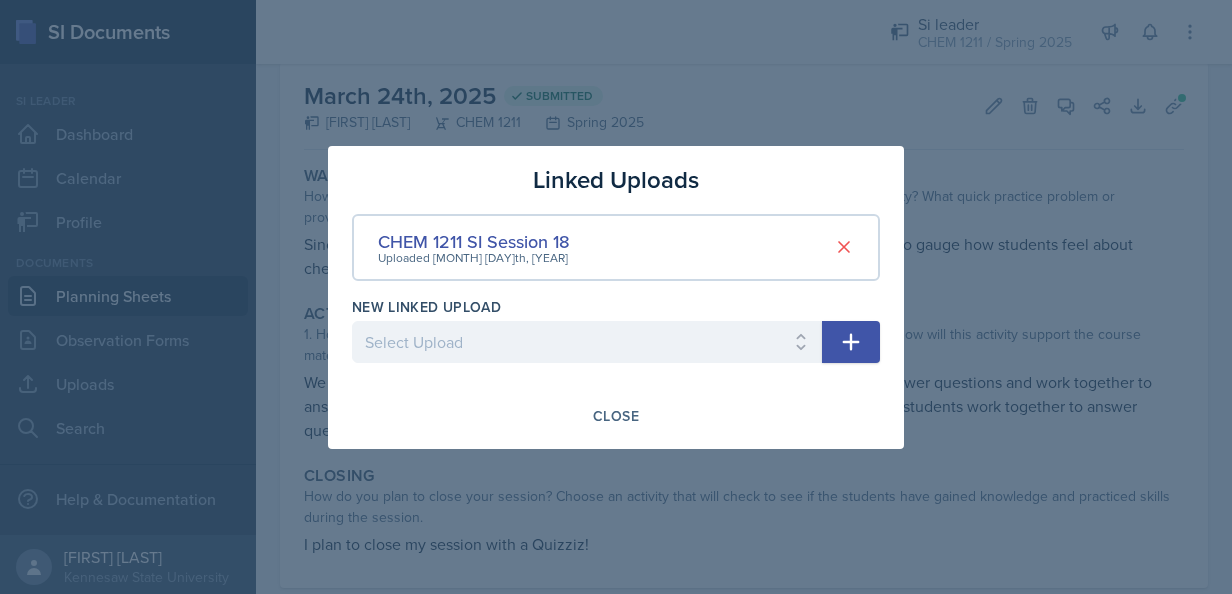 scroll, scrollTop: 0, scrollLeft: 0, axis: both 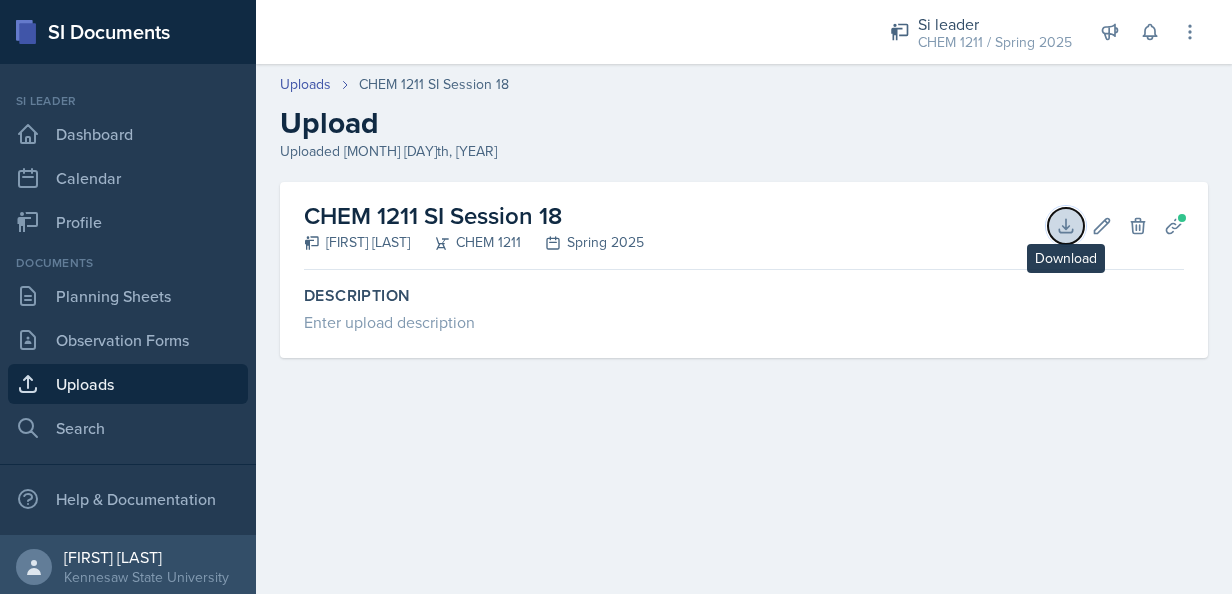 click on "Download" at bounding box center (1066, 226) 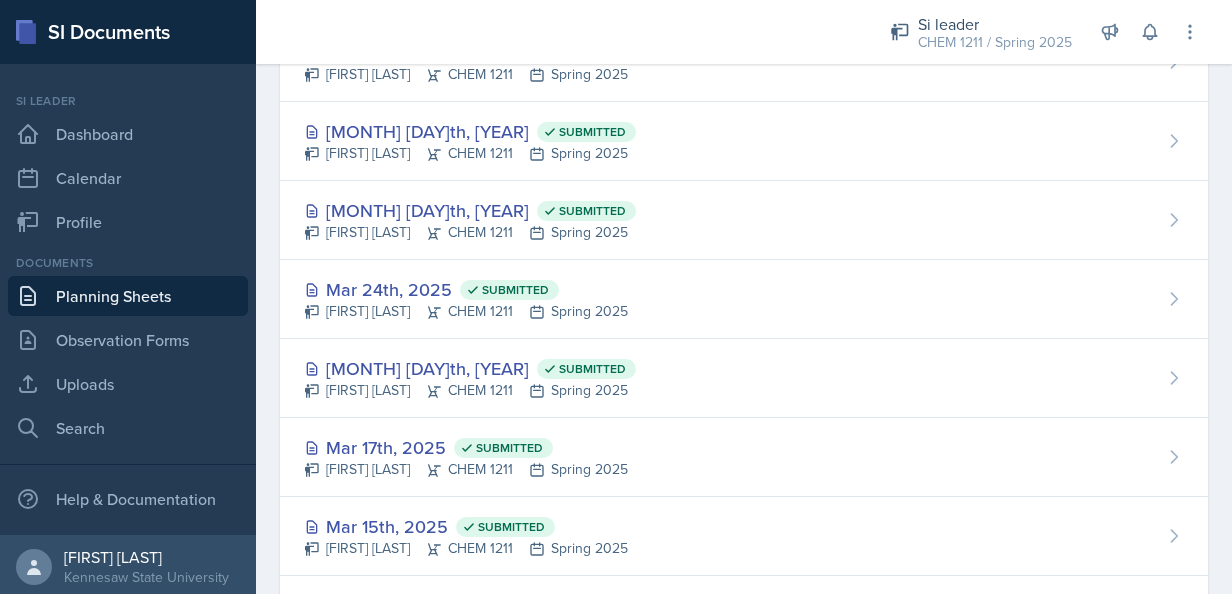 scroll, scrollTop: 647, scrollLeft: 0, axis: vertical 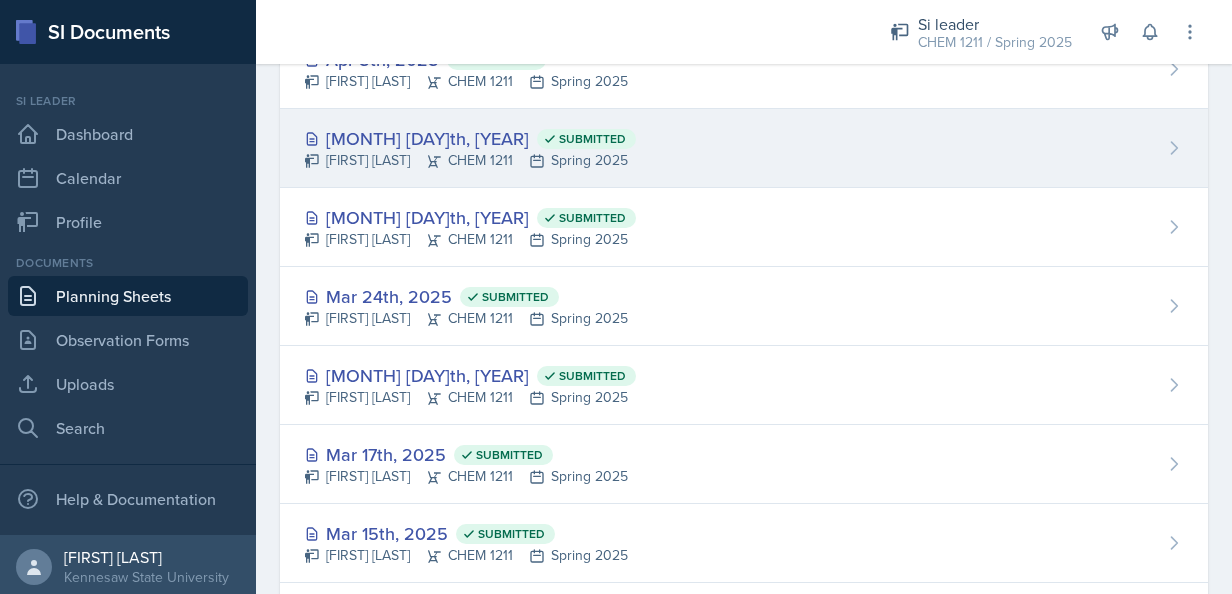 click on "Mar 31st, 2025
Submitted
[FIRST] [LAST]
CHEM 1211
Spring 2025" at bounding box center [744, 148] 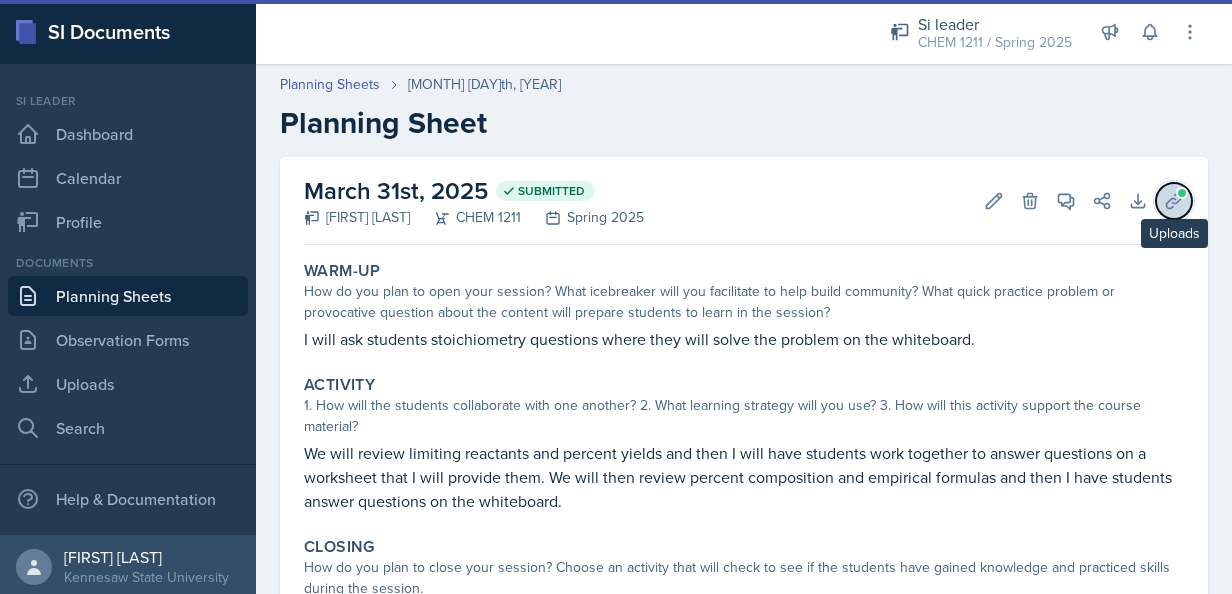 click at bounding box center (1174, 201) 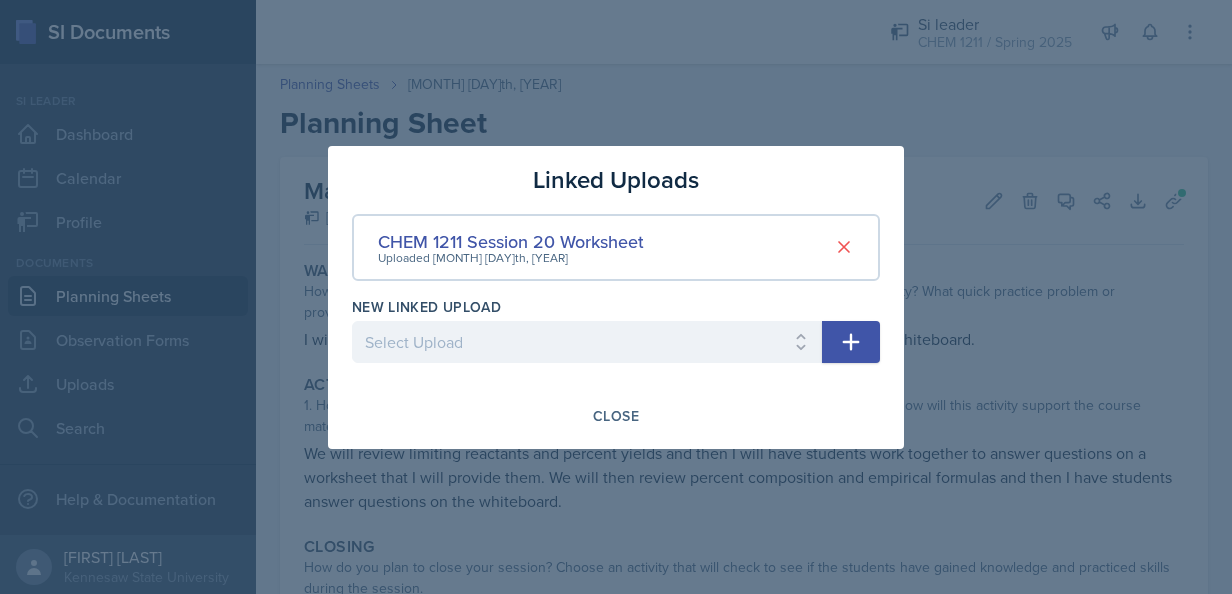 click at bounding box center [0, 0] 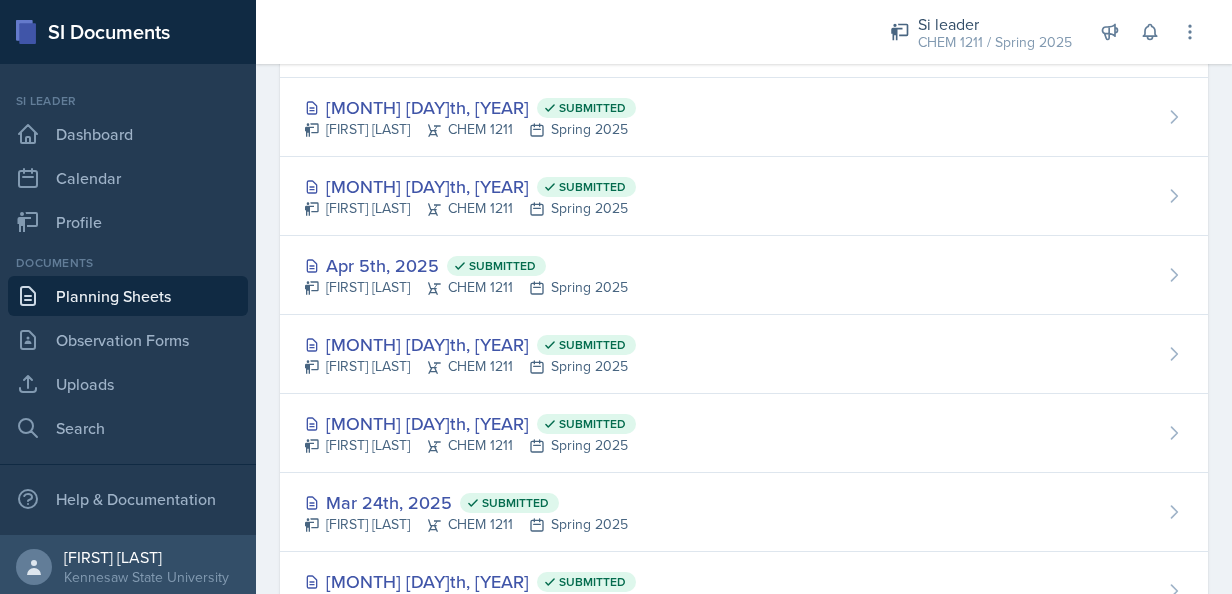 scroll, scrollTop: 459, scrollLeft: 0, axis: vertical 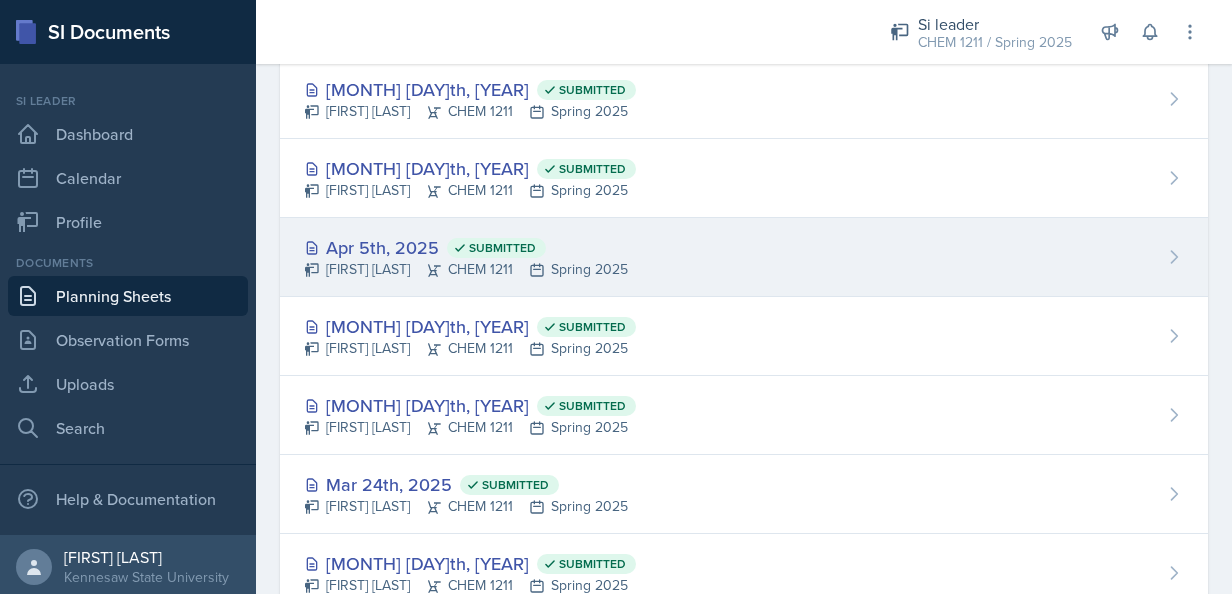 click on "Apr 5th, 2025
Submitted
[FIRST] [LAST]
CHEM 1211
Spring 2025" at bounding box center [744, 257] 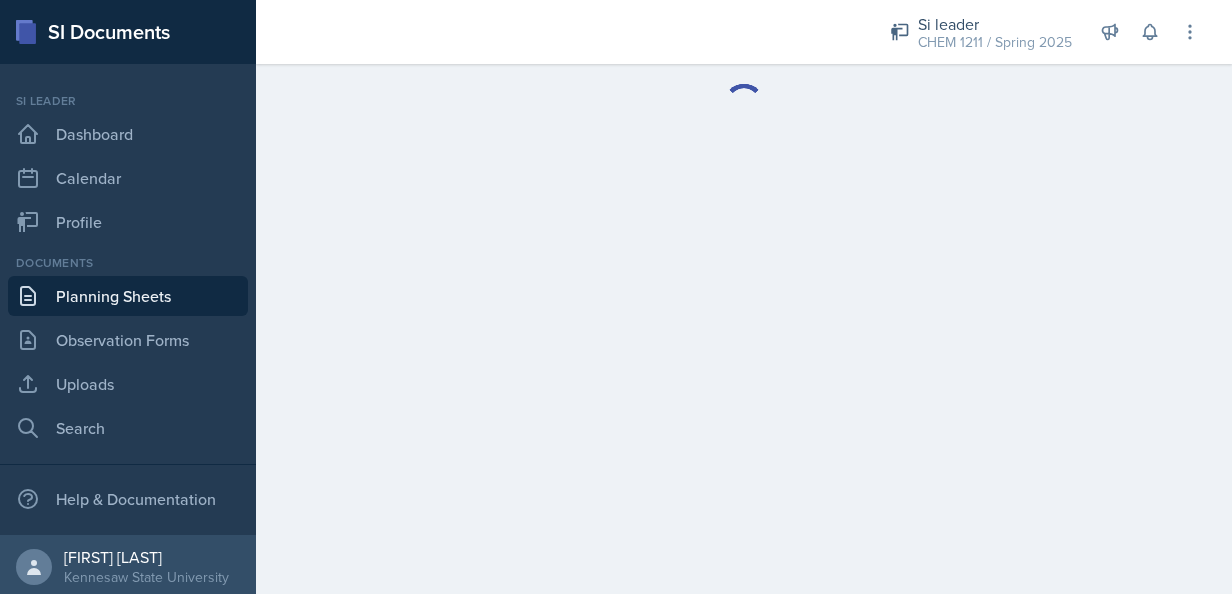 scroll, scrollTop: 0, scrollLeft: 0, axis: both 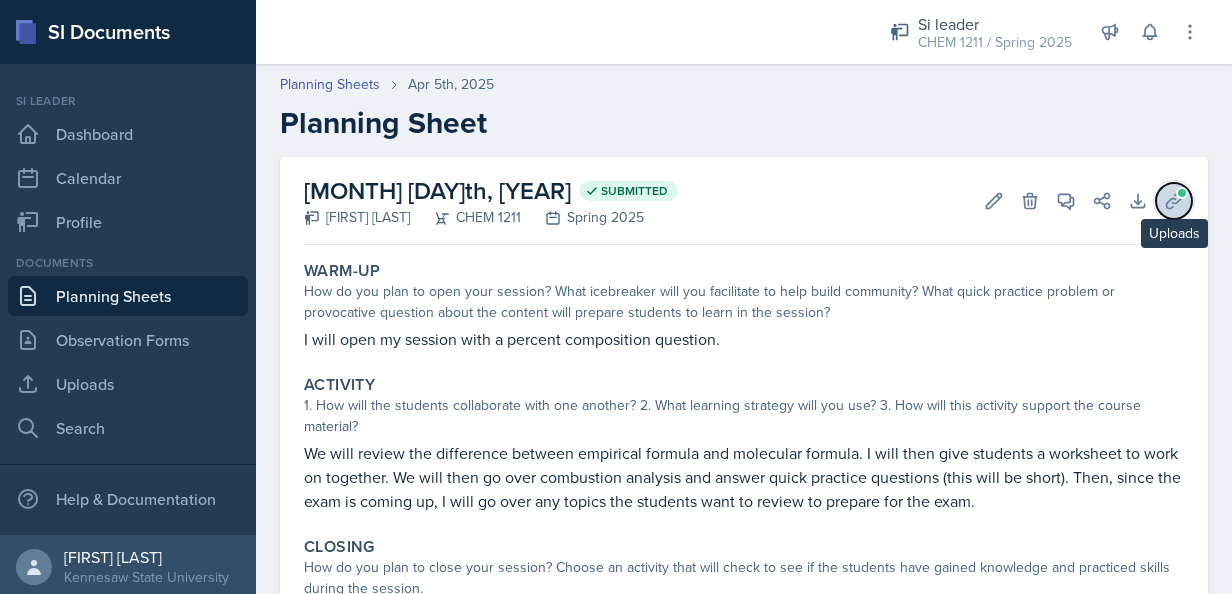 click at bounding box center (1174, 201) 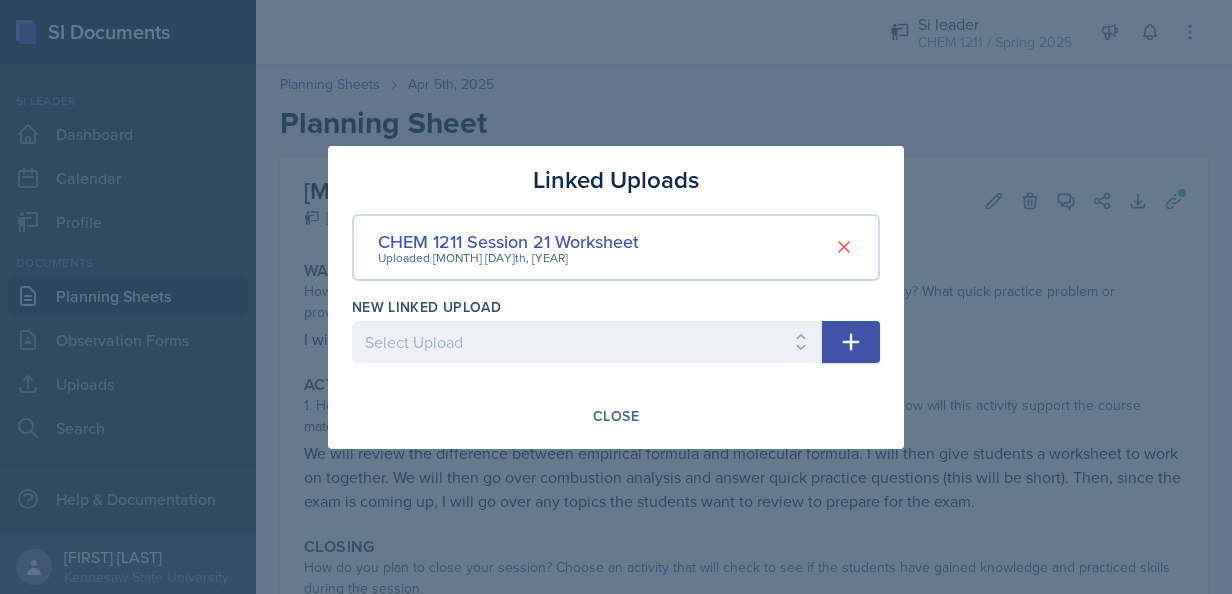 click at bounding box center [0, 0] 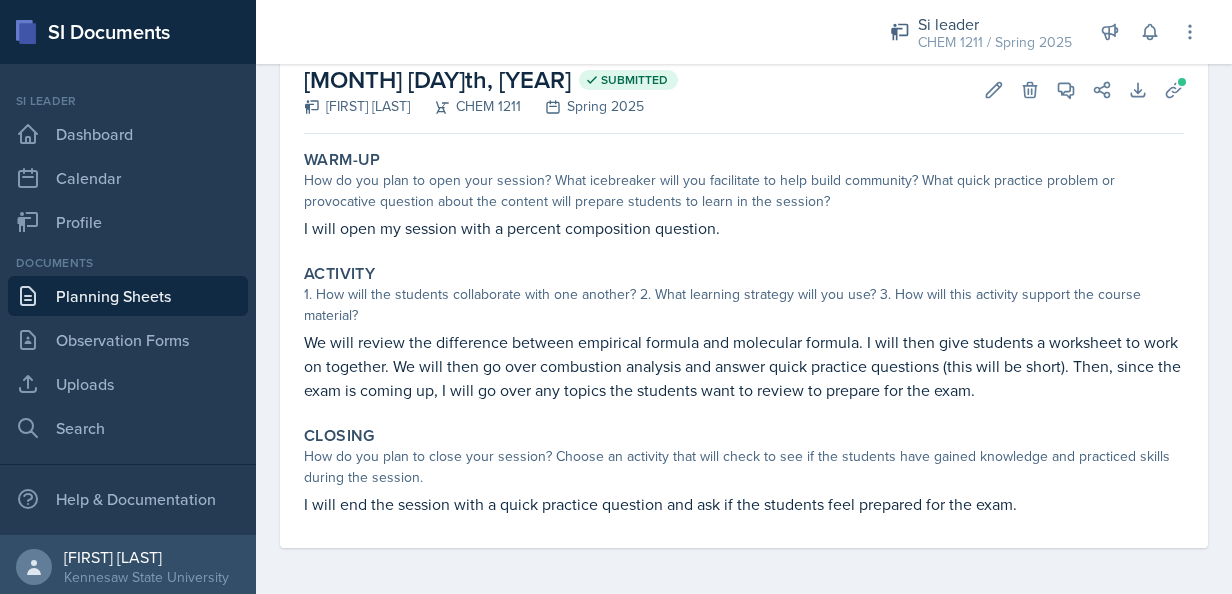 scroll, scrollTop: 112, scrollLeft: 0, axis: vertical 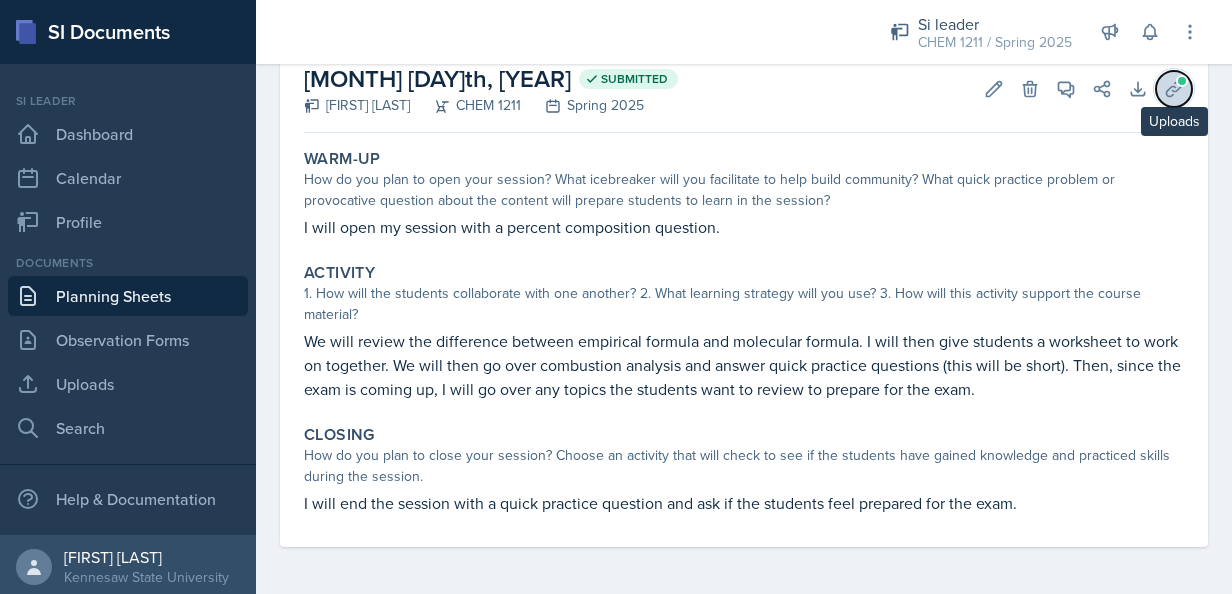 click on "Uploads" at bounding box center [1030, 89] 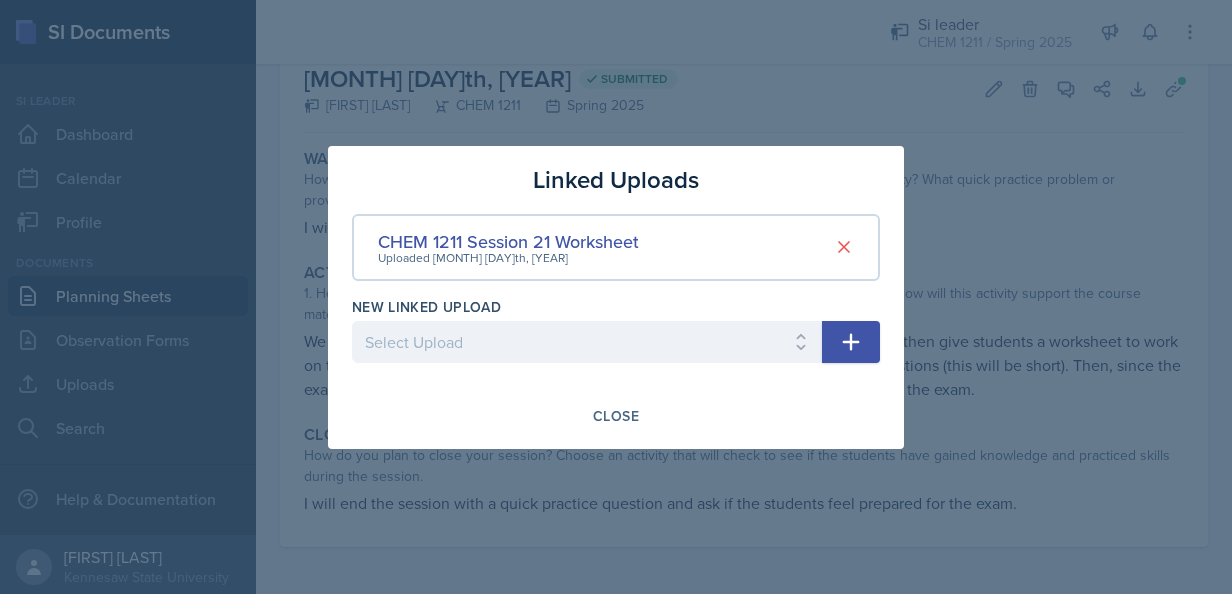 click at bounding box center (0, 0) 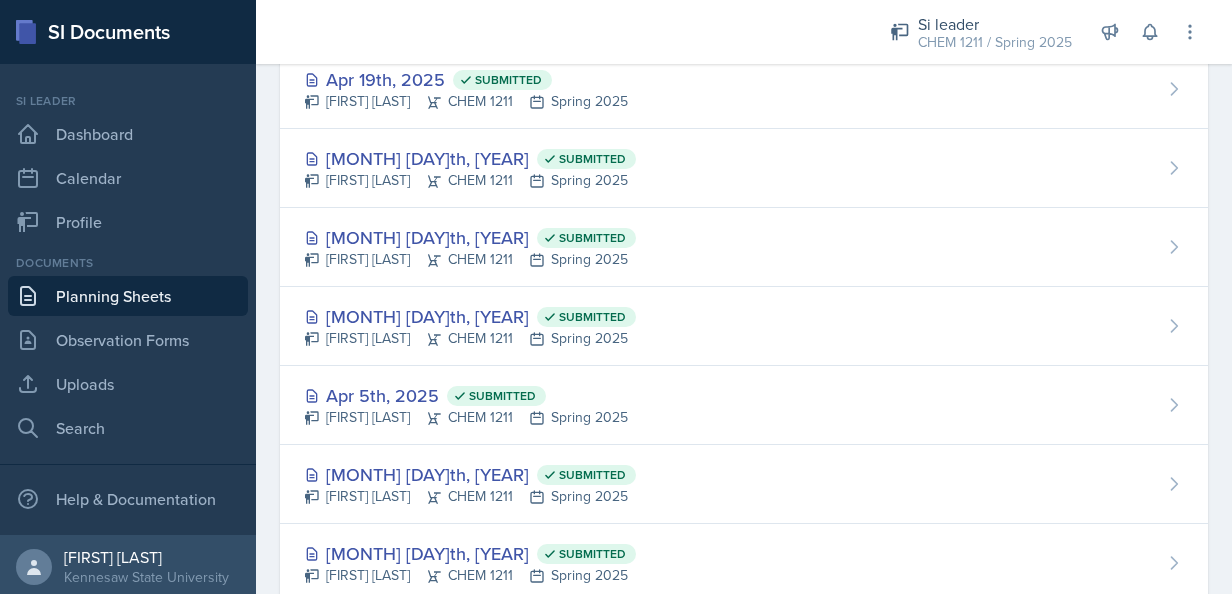 scroll, scrollTop: 318, scrollLeft: 0, axis: vertical 